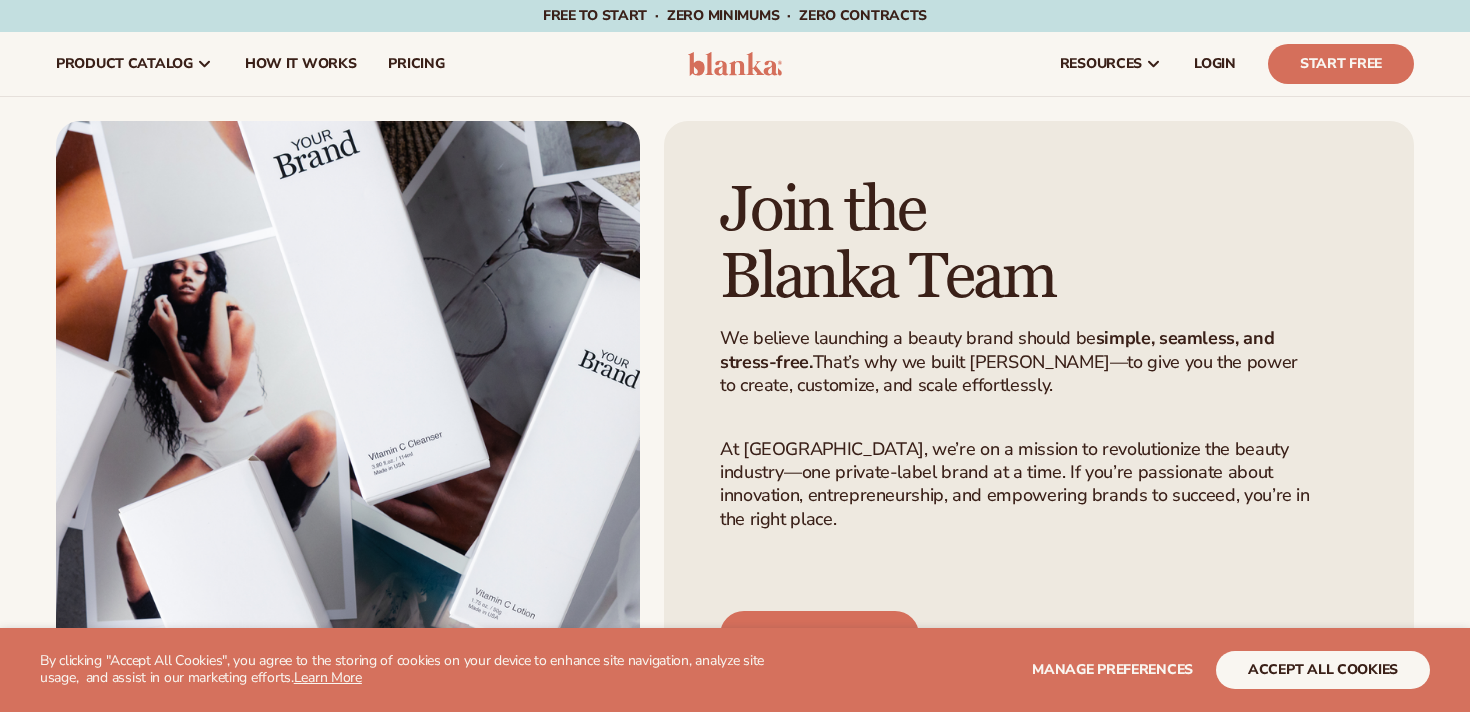 scroll, scrollTop: 0, scrollLeft: 0, axis: both 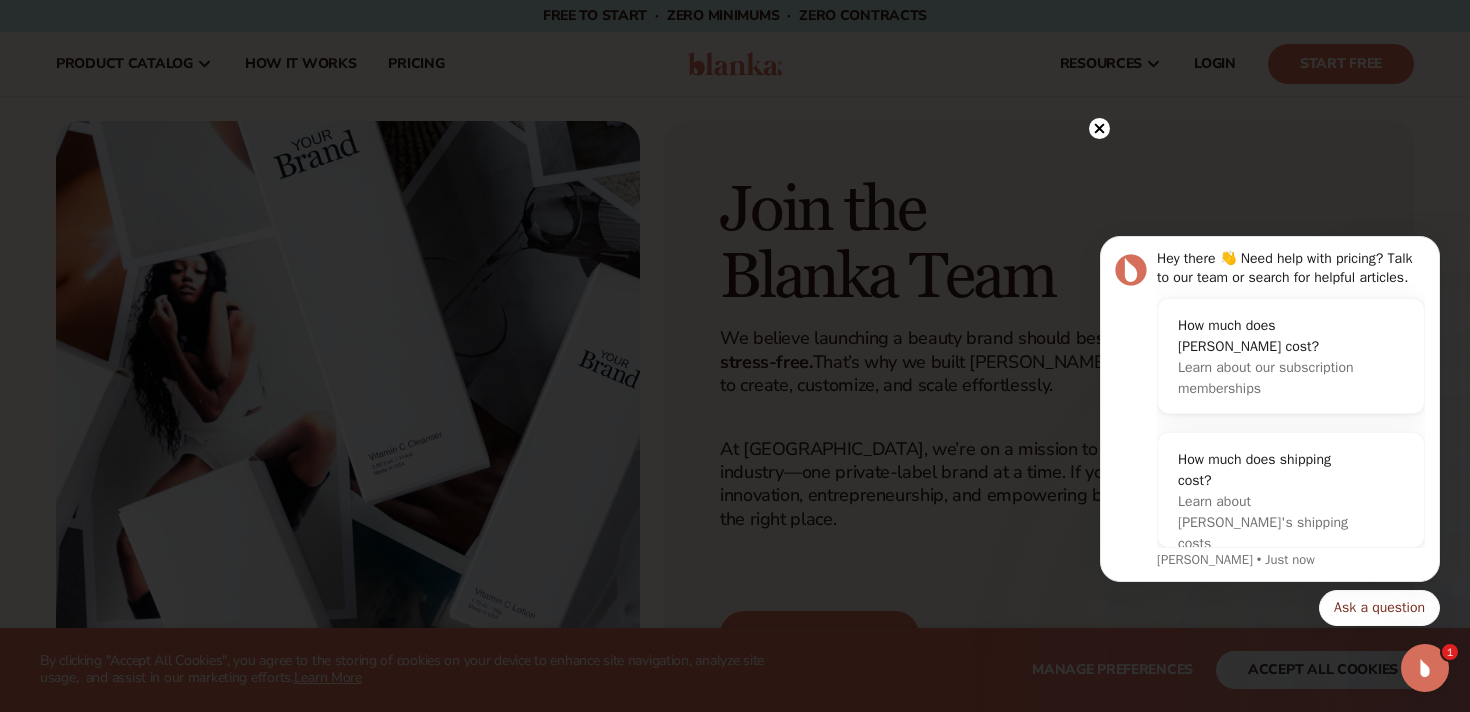 click 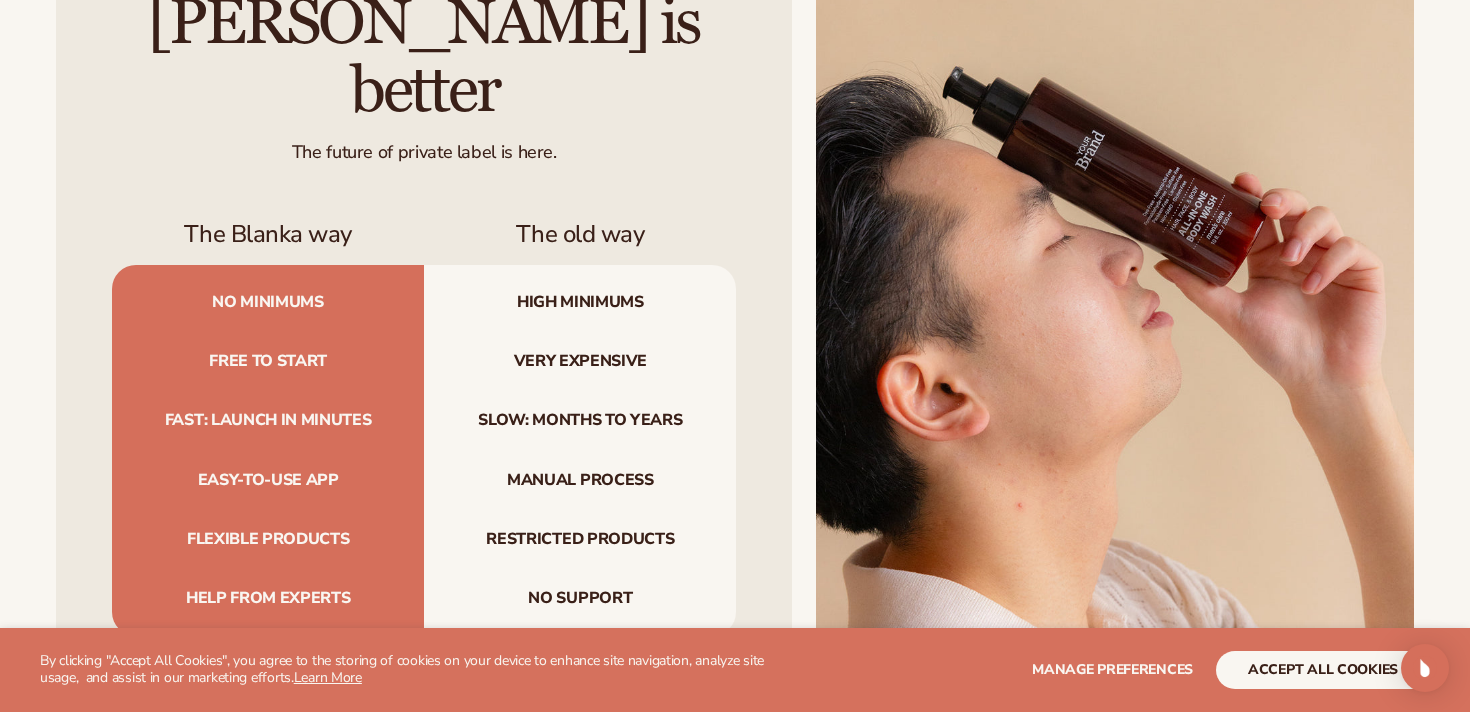 scroll, scrollTop: 1907, scrollLeft: 0, axis: vertical 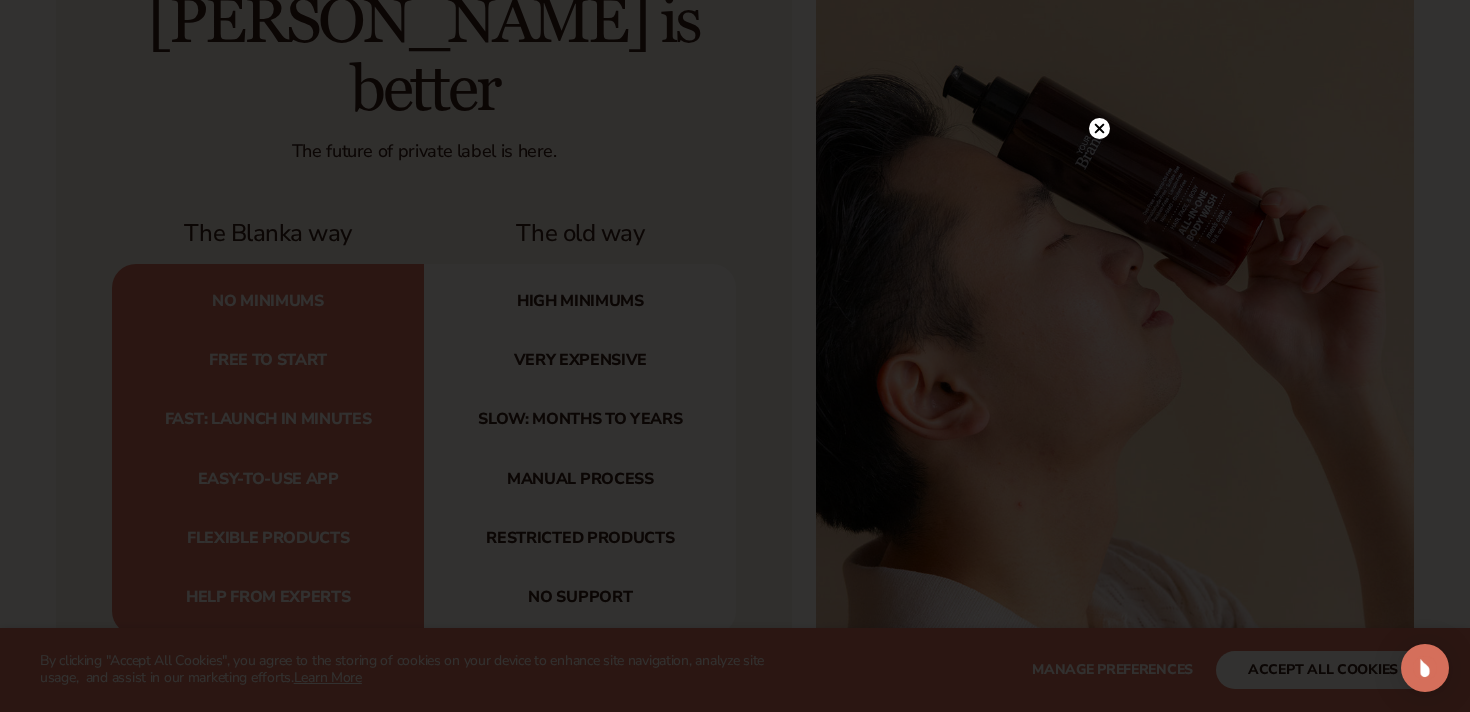 click 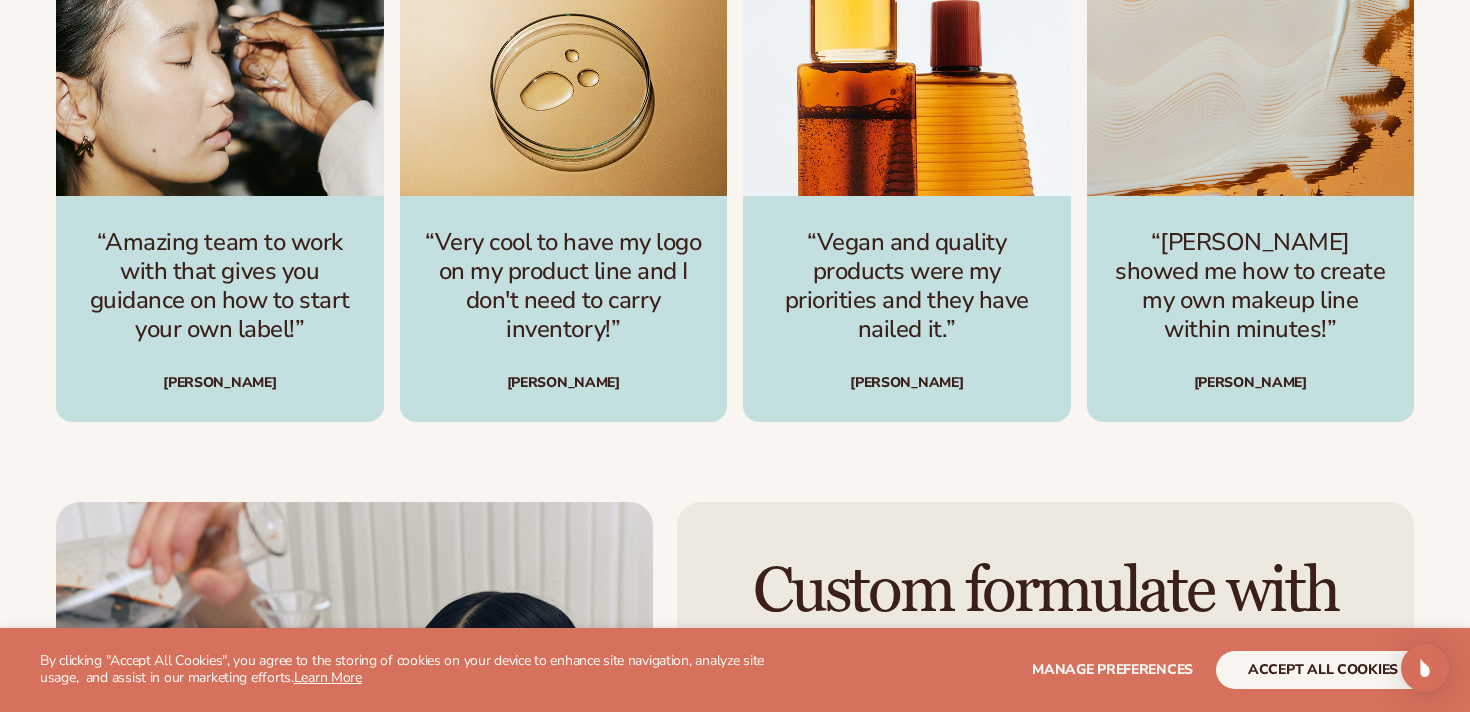 scroll, scrollTop: 2795, scrollLeft: 0, axis: vertical 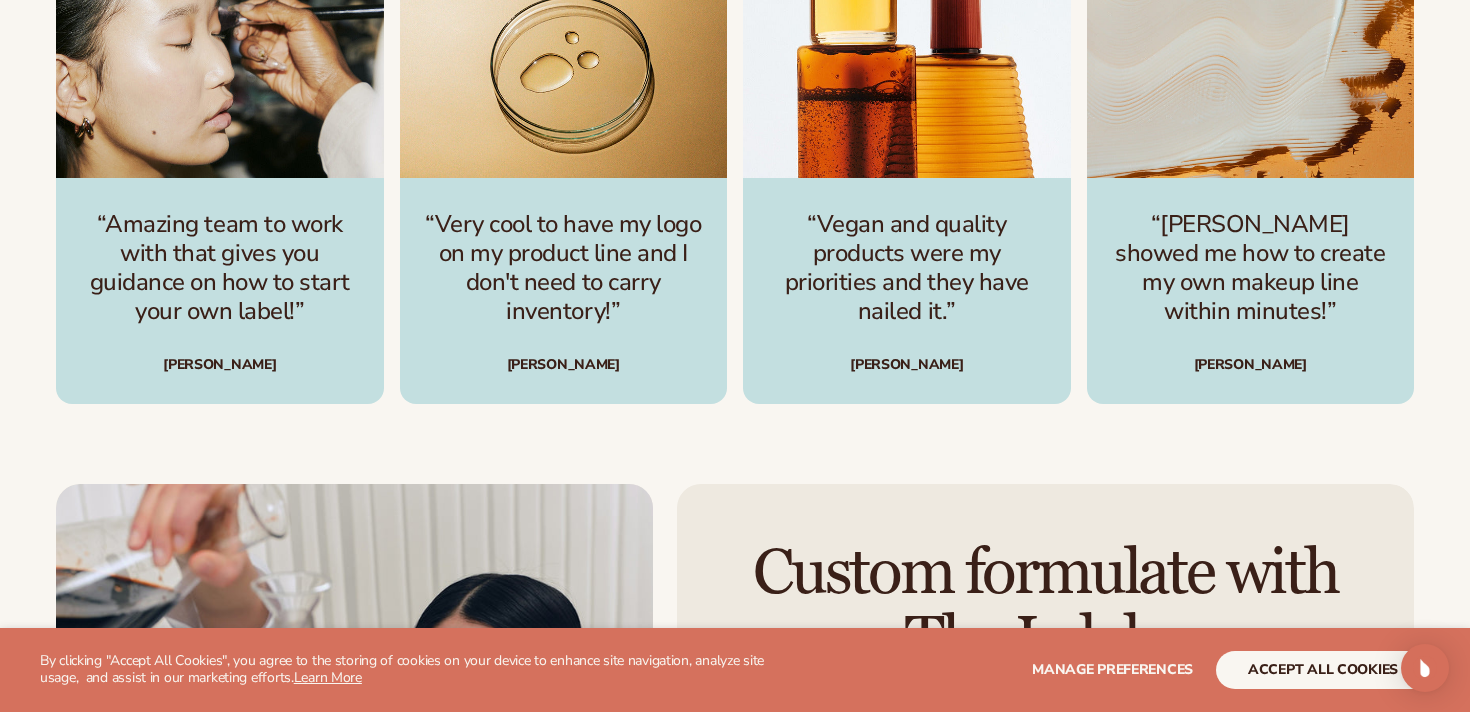 click on "“Vegan and quality products were my priorities and they have nailed it.”
Katie S." at bounding box center [907, 290] 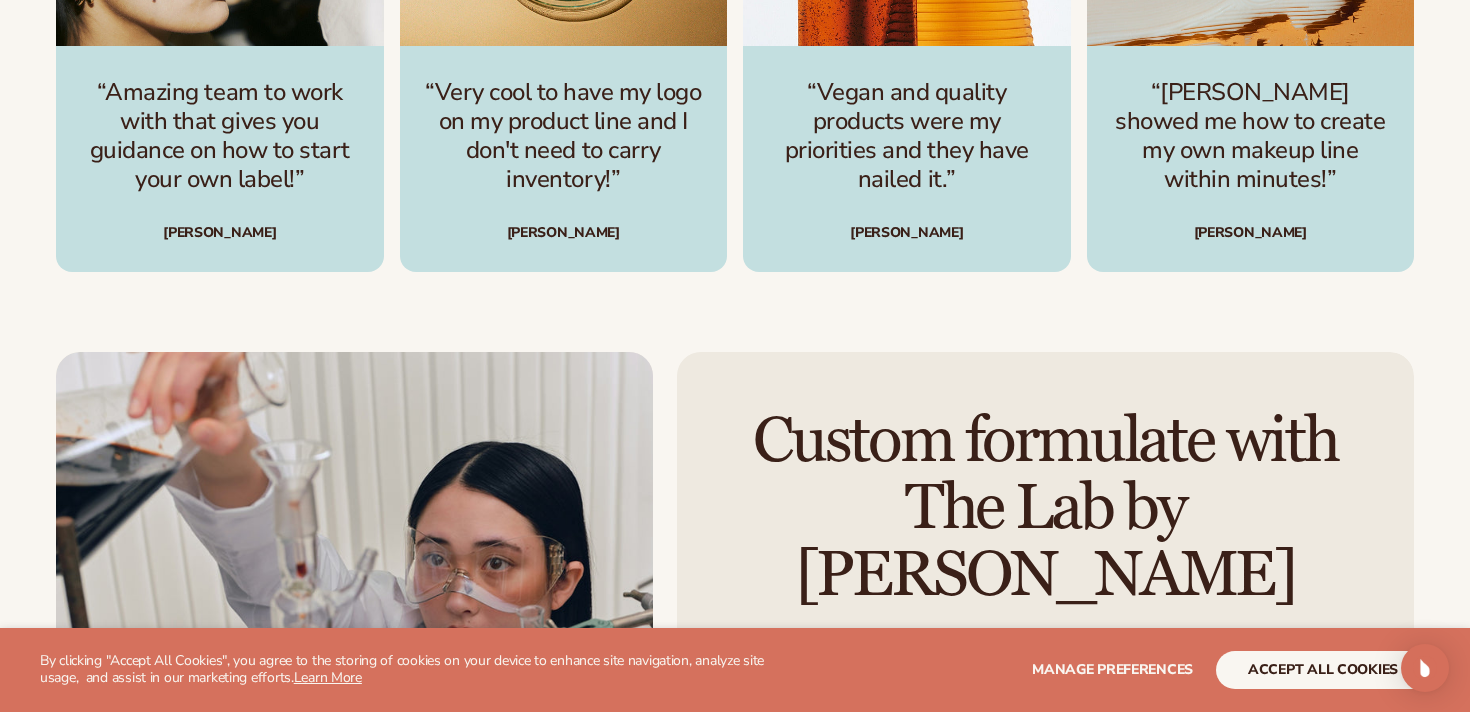 scroll, scrollTop: 3150, scrollLeft: 0, axis: vertical 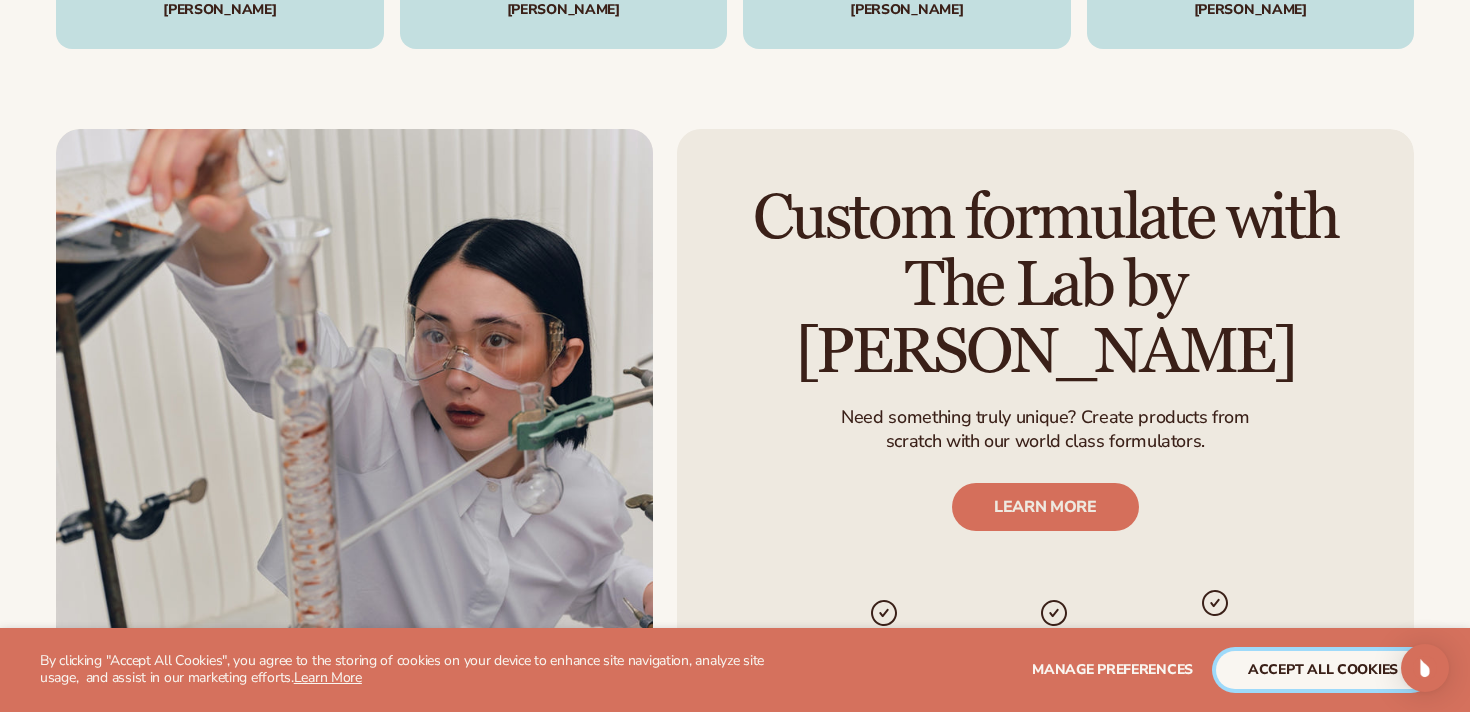 click on "accept all cookies" at bounding box center [1323, 670] 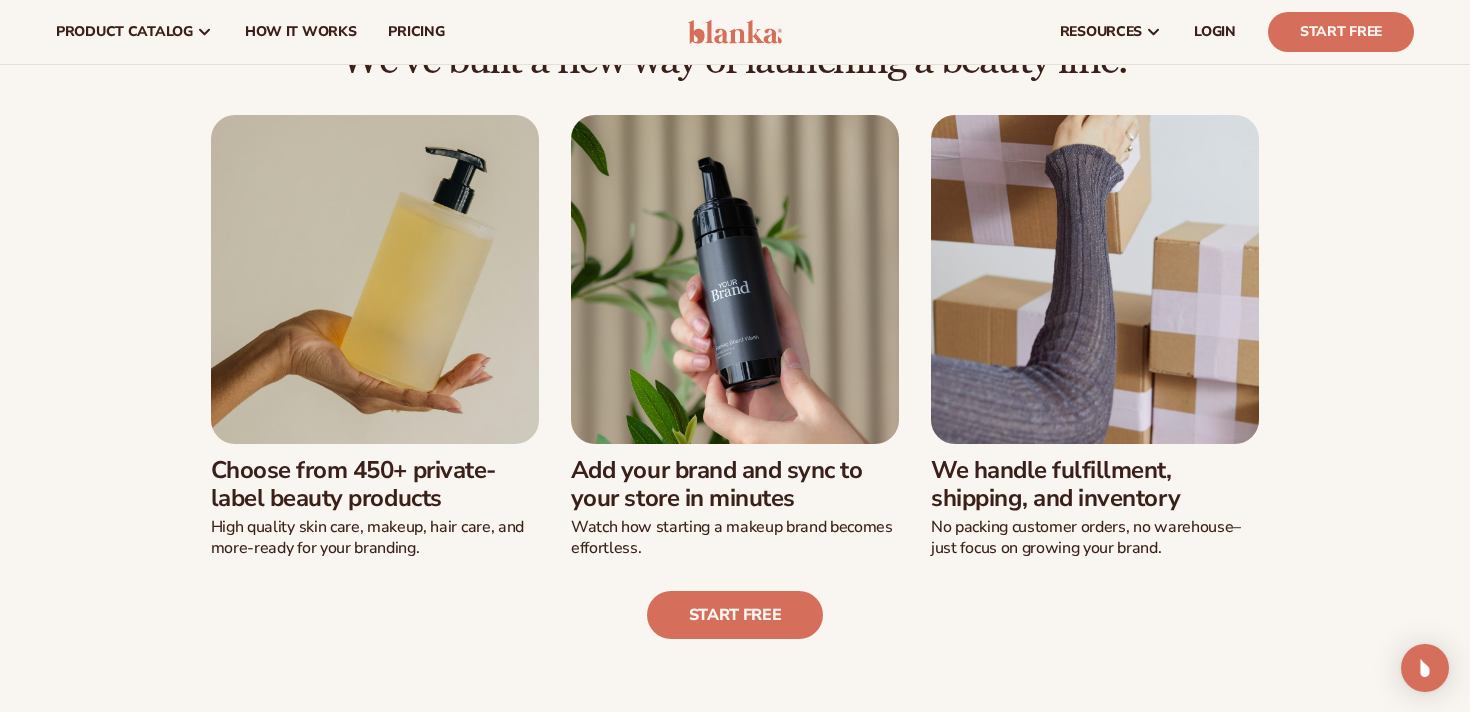 scroll, scrollTop: 0, scrollLeft: 0, axis: both 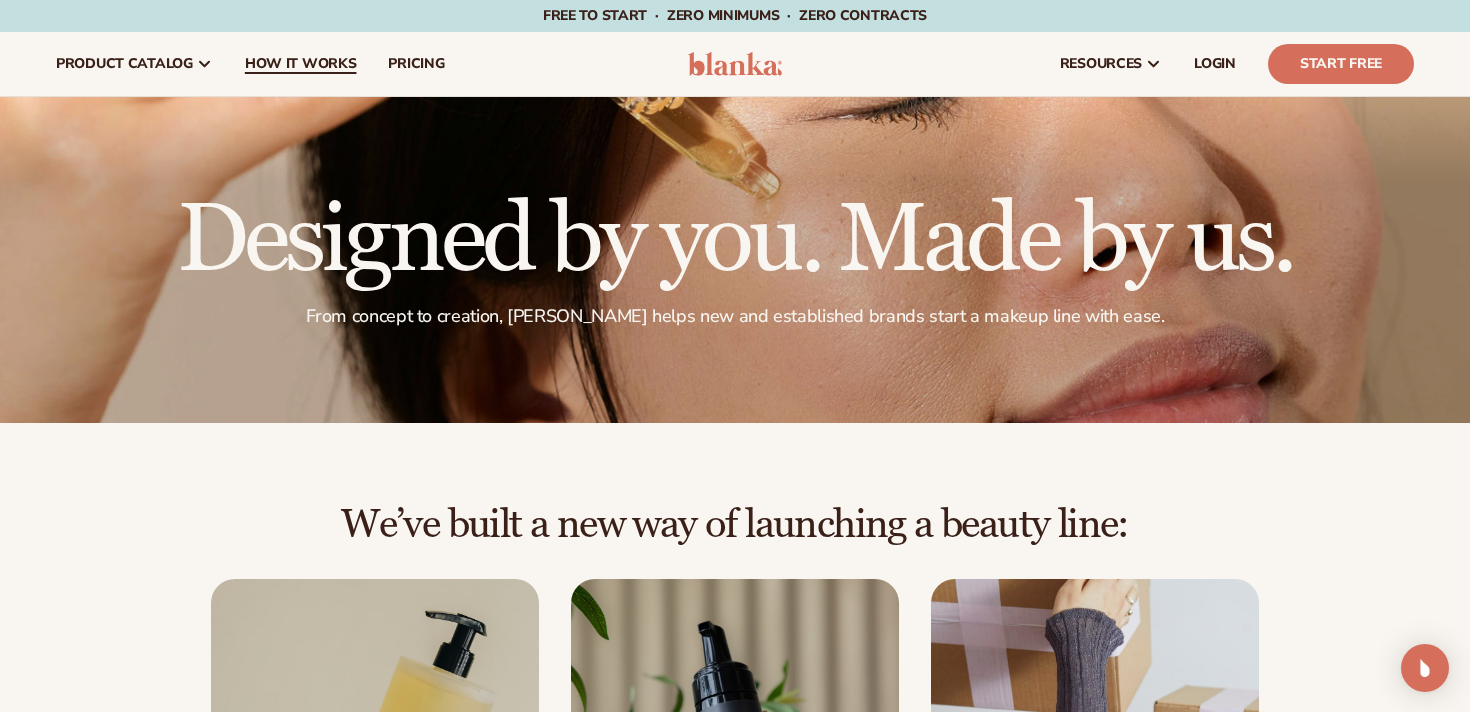 click on "How It Works" at bounding box center [301, 64] 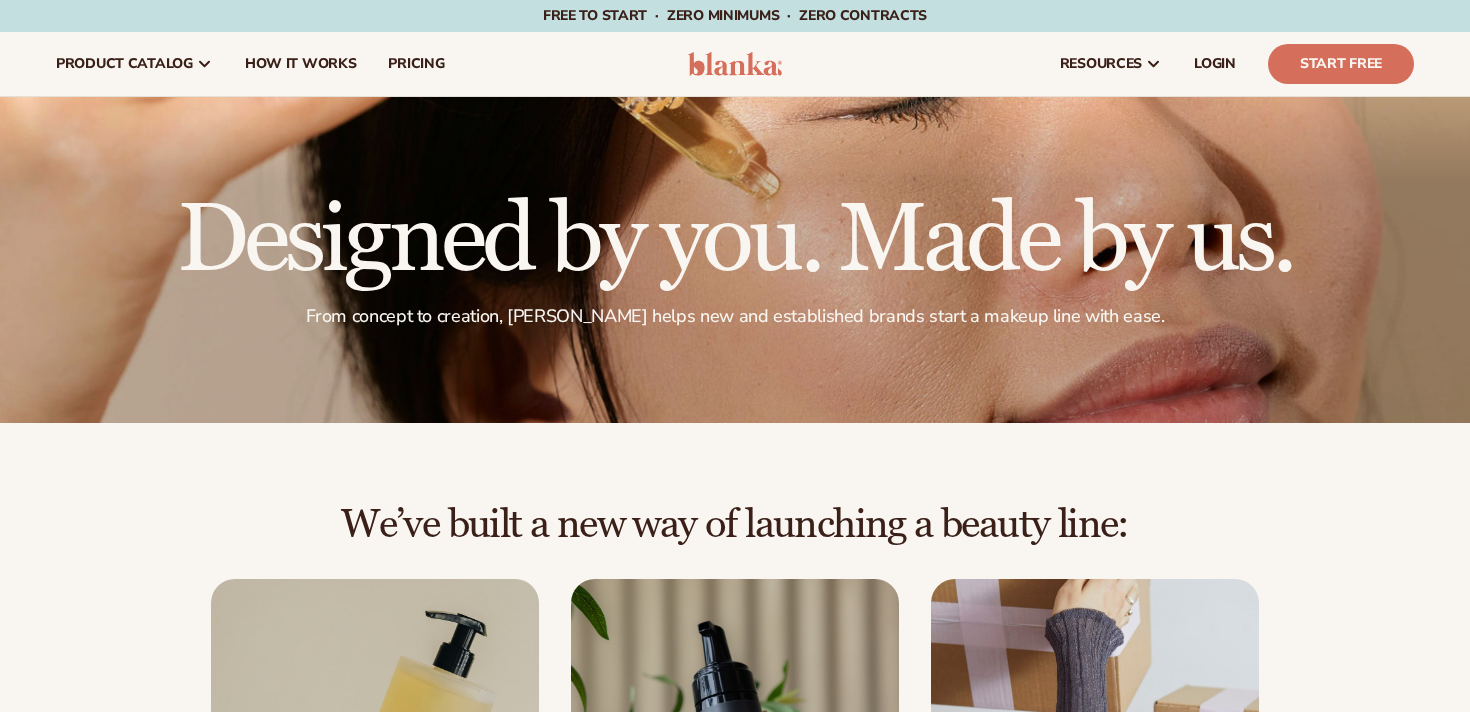 scroll, scrollTop: 0, scrollLeft: 0, axis: both 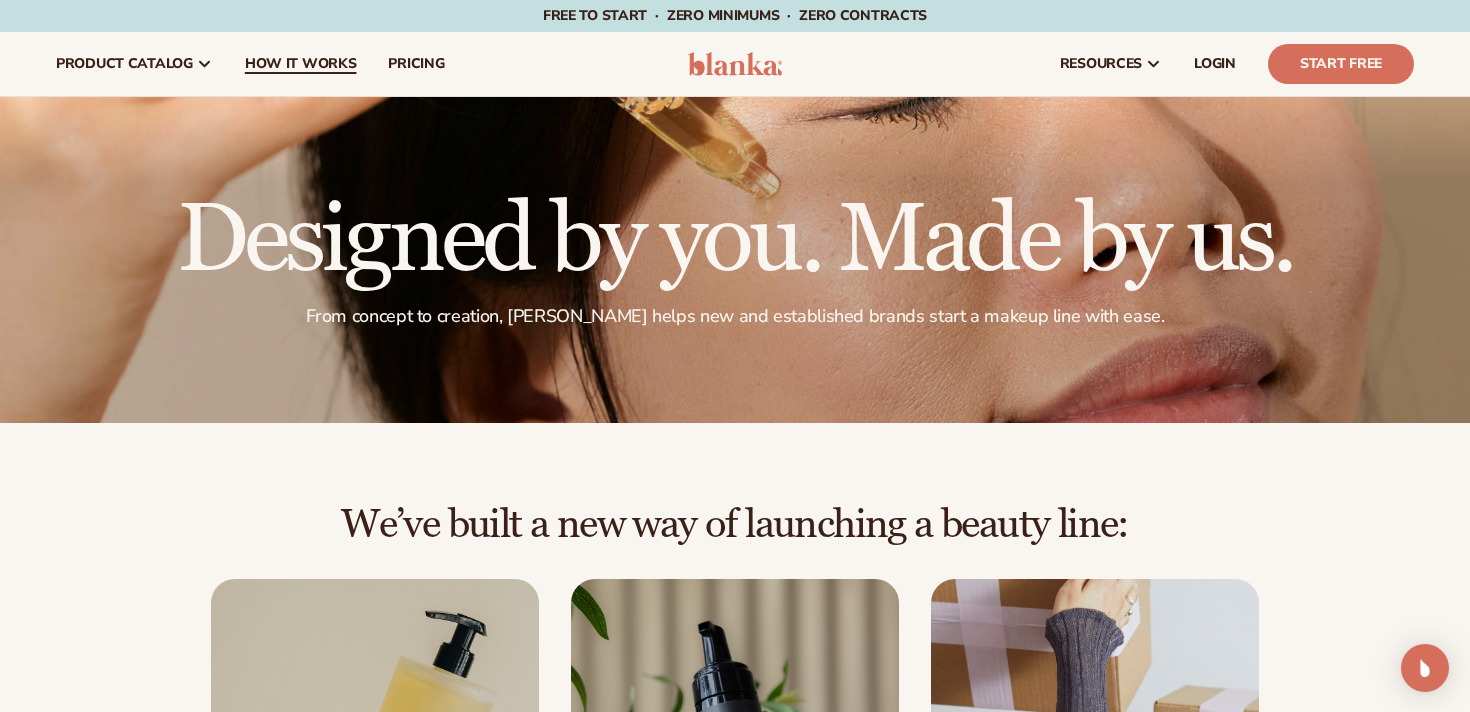 click on "How It Works" at bounding box center [301, 64] 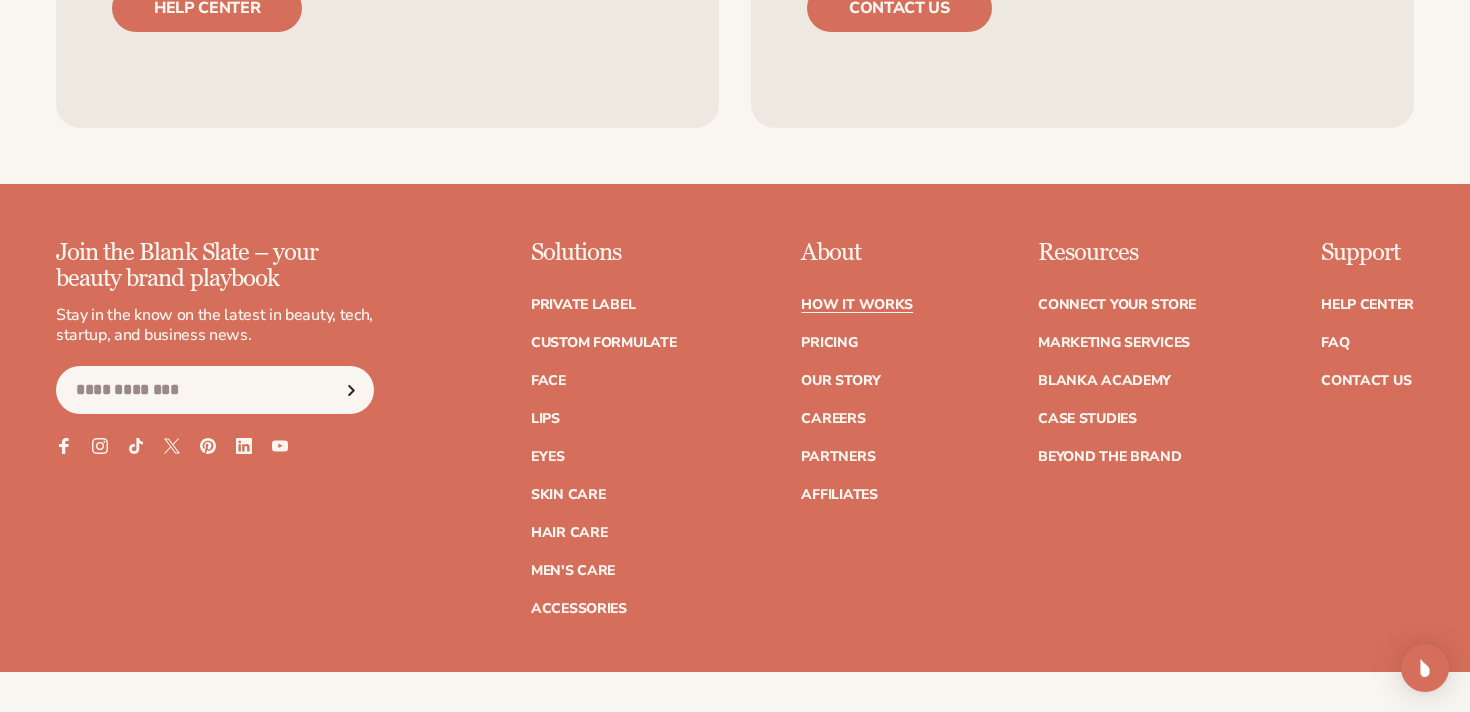 scroll, scrollTop: 4869, scrollLeft: 0, axis: vertical 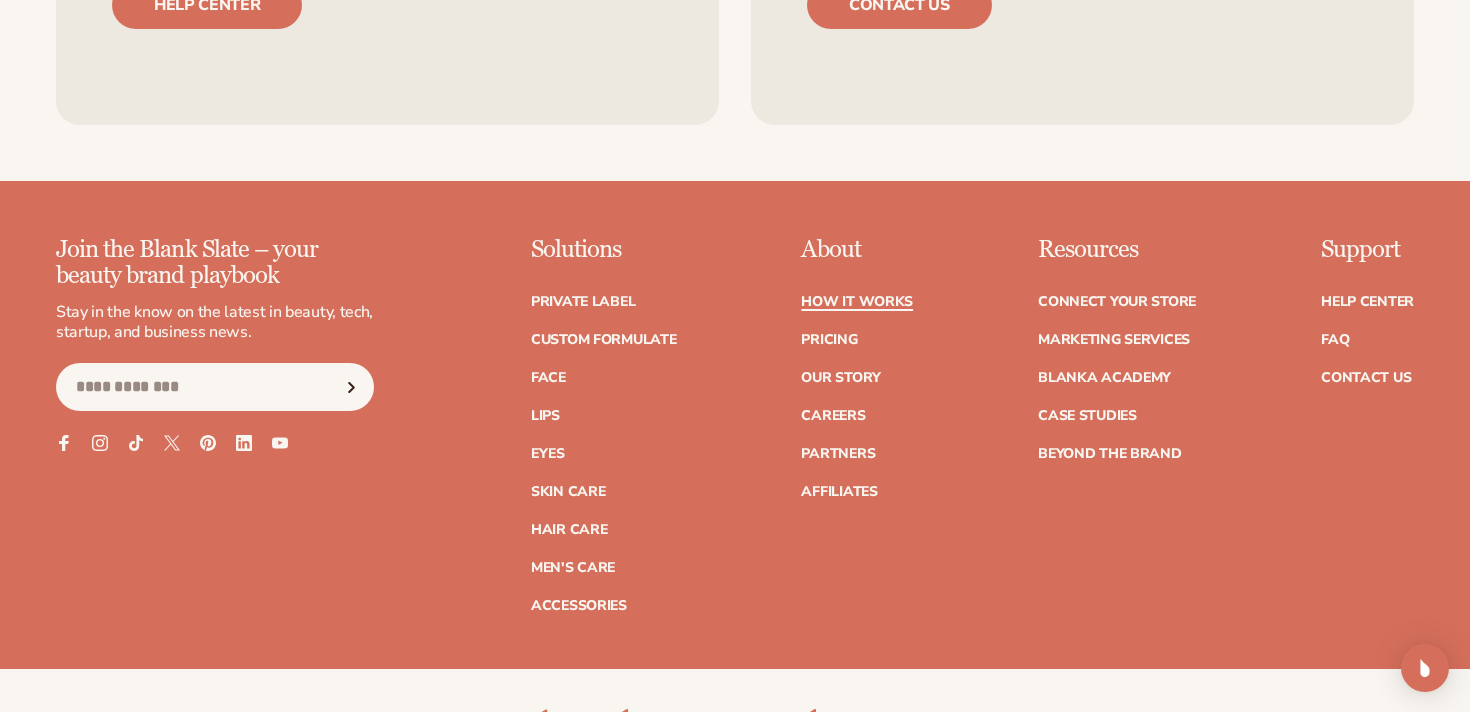 click on "How It Works" at bounding box center (857, 302) 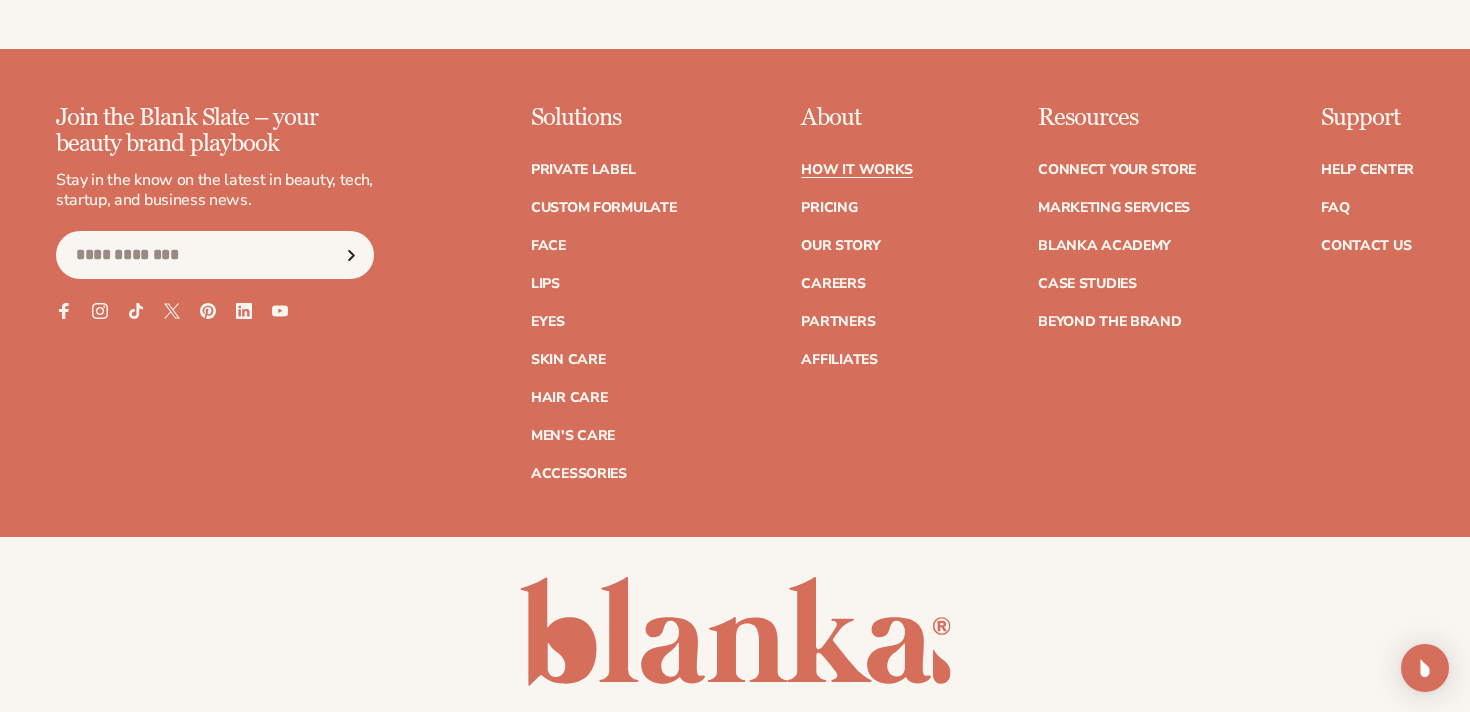 scroll, scrollTop: 4782, scrollLeft: 0, axis: vertical 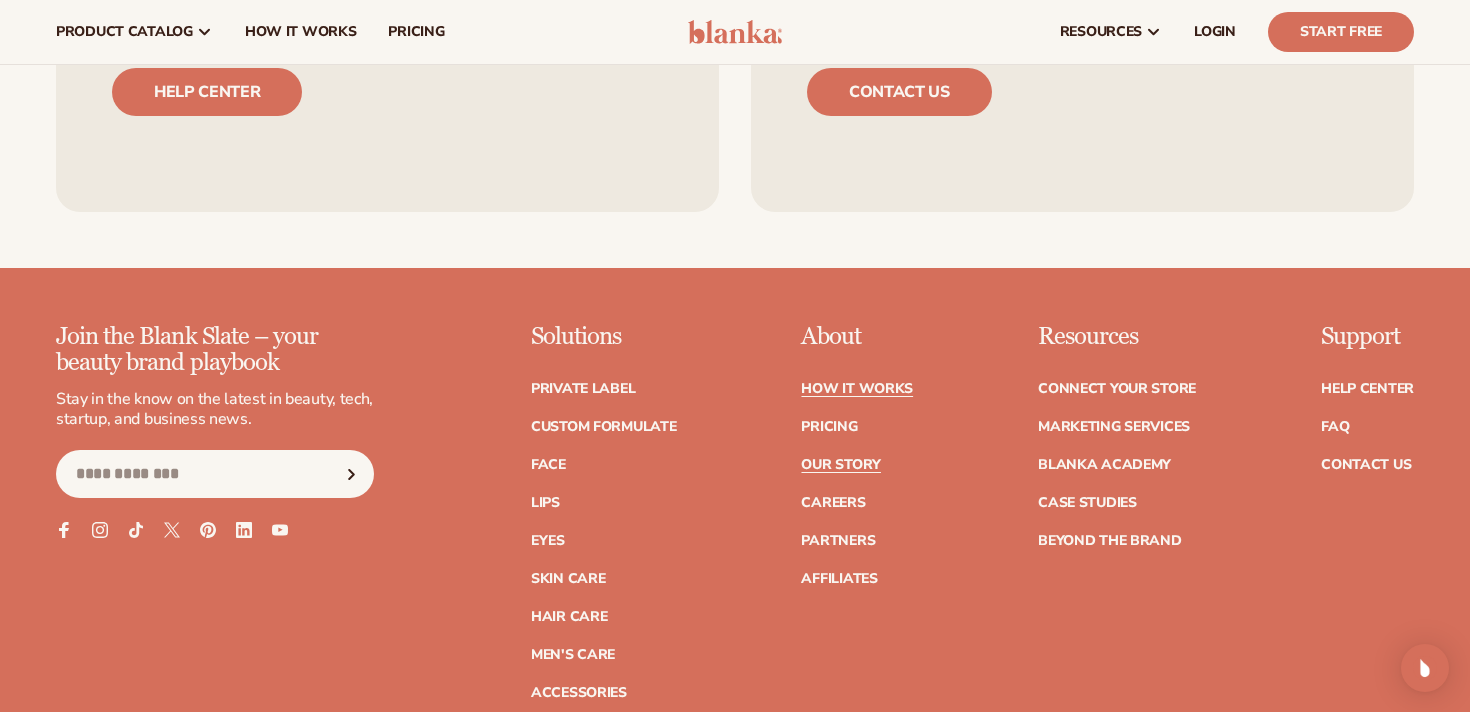 click on "Our Story" at bounding box center [840, 465] 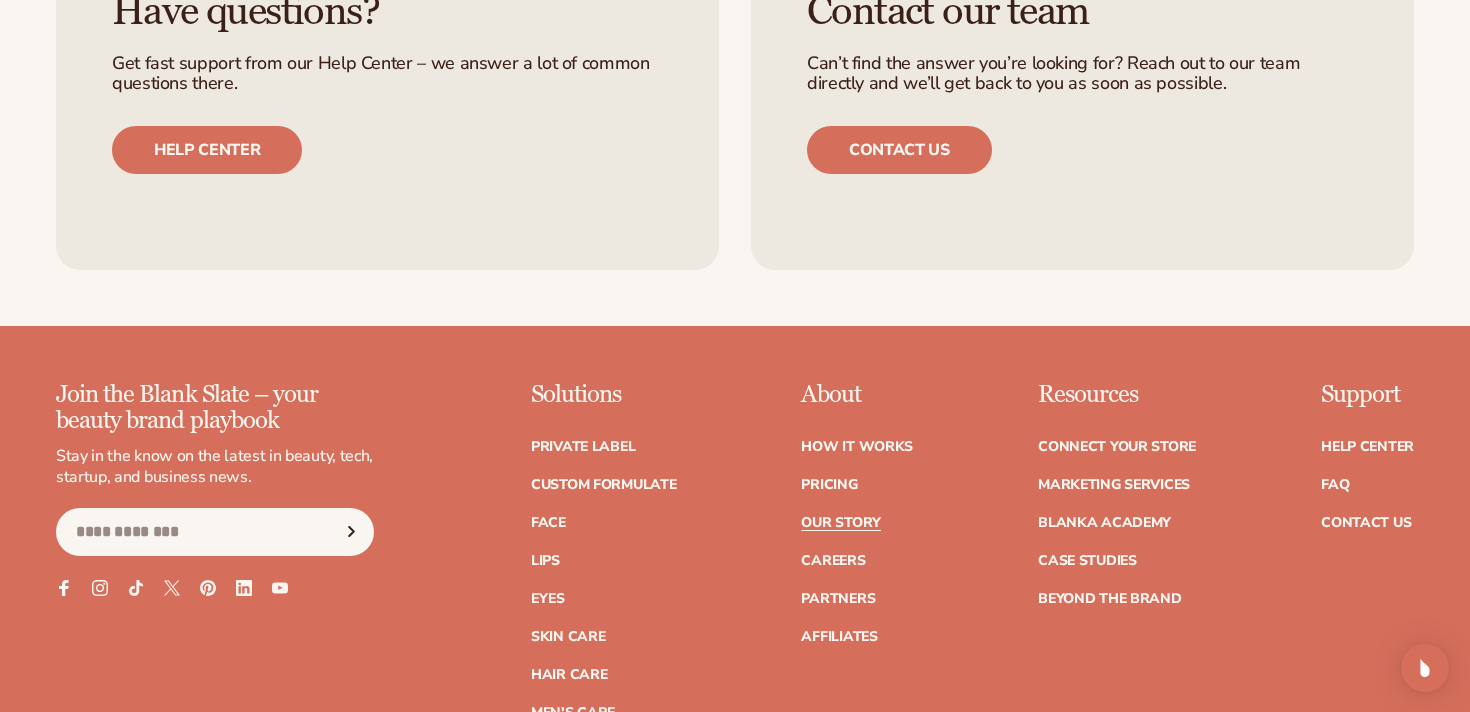 scroll, scrollTop: 6215, scrollLeft: 0, axis: vertical 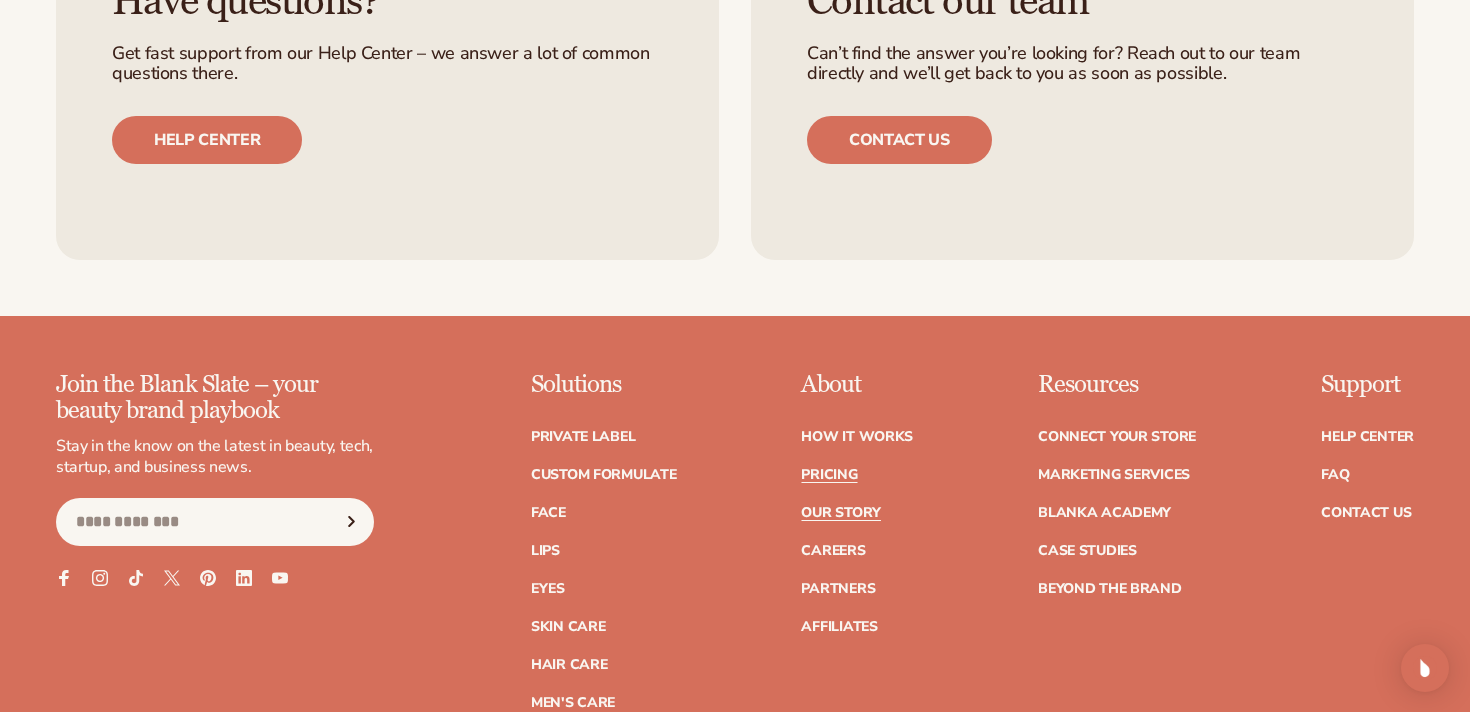 click on "Pricing" at bounding box center (829, 475) 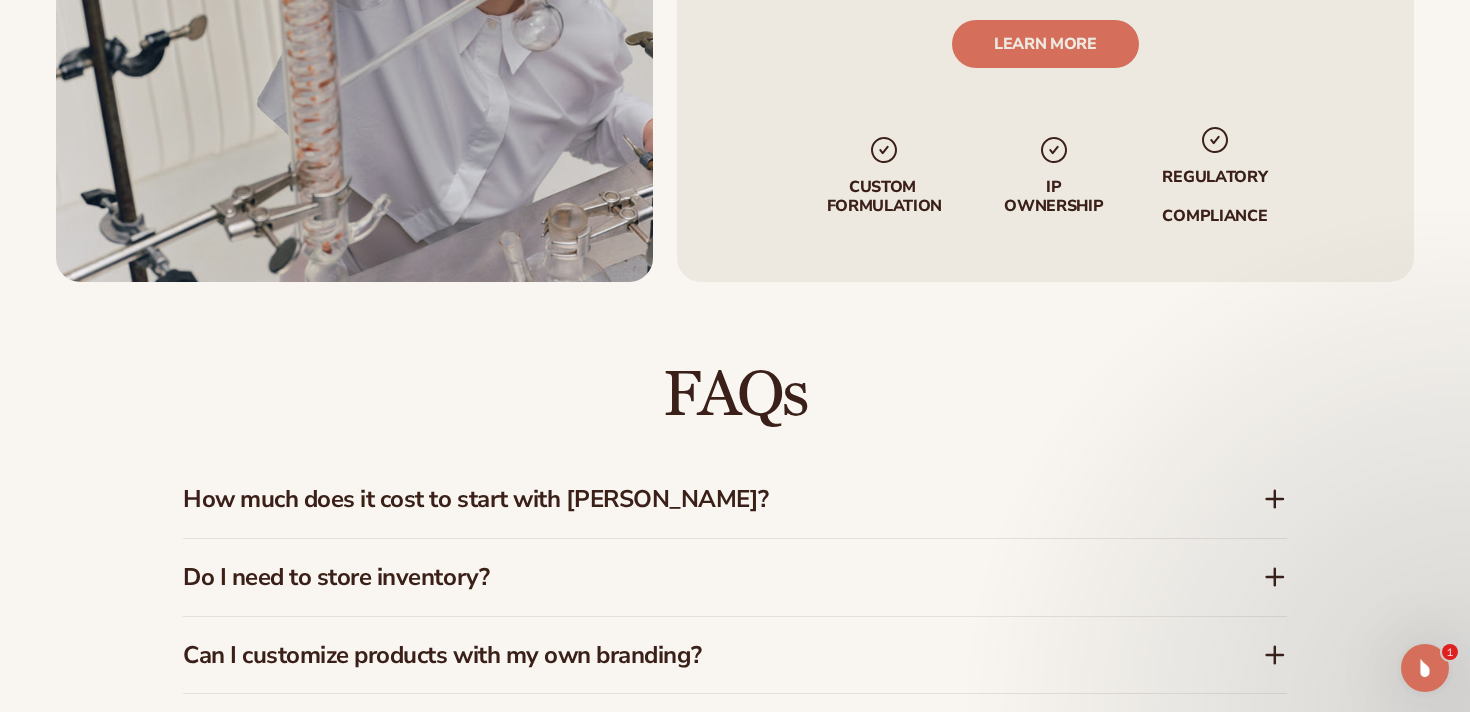 scroll, scrollTop: 2715, scrollLeft: 0, axis: vertical 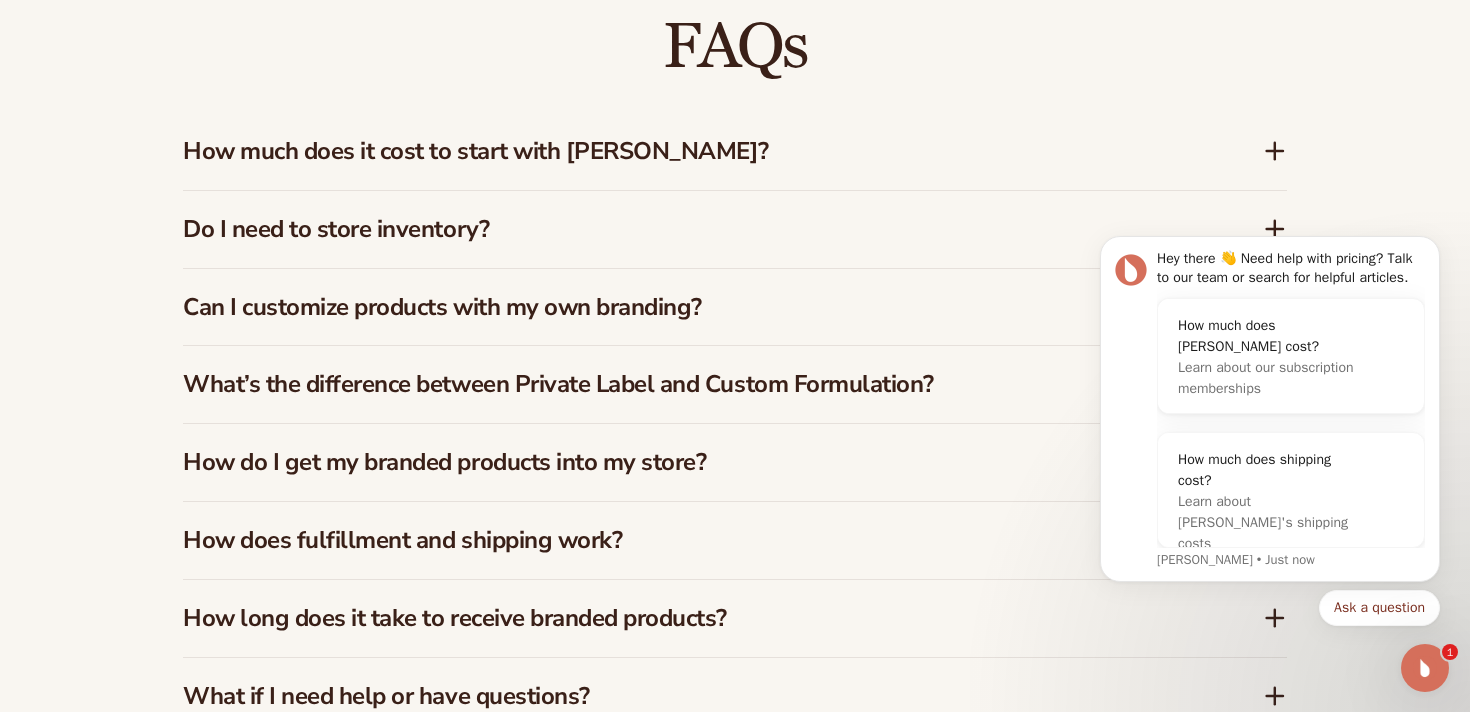 click on "Do I need to store inventory?" at bounding box center [735, 229] 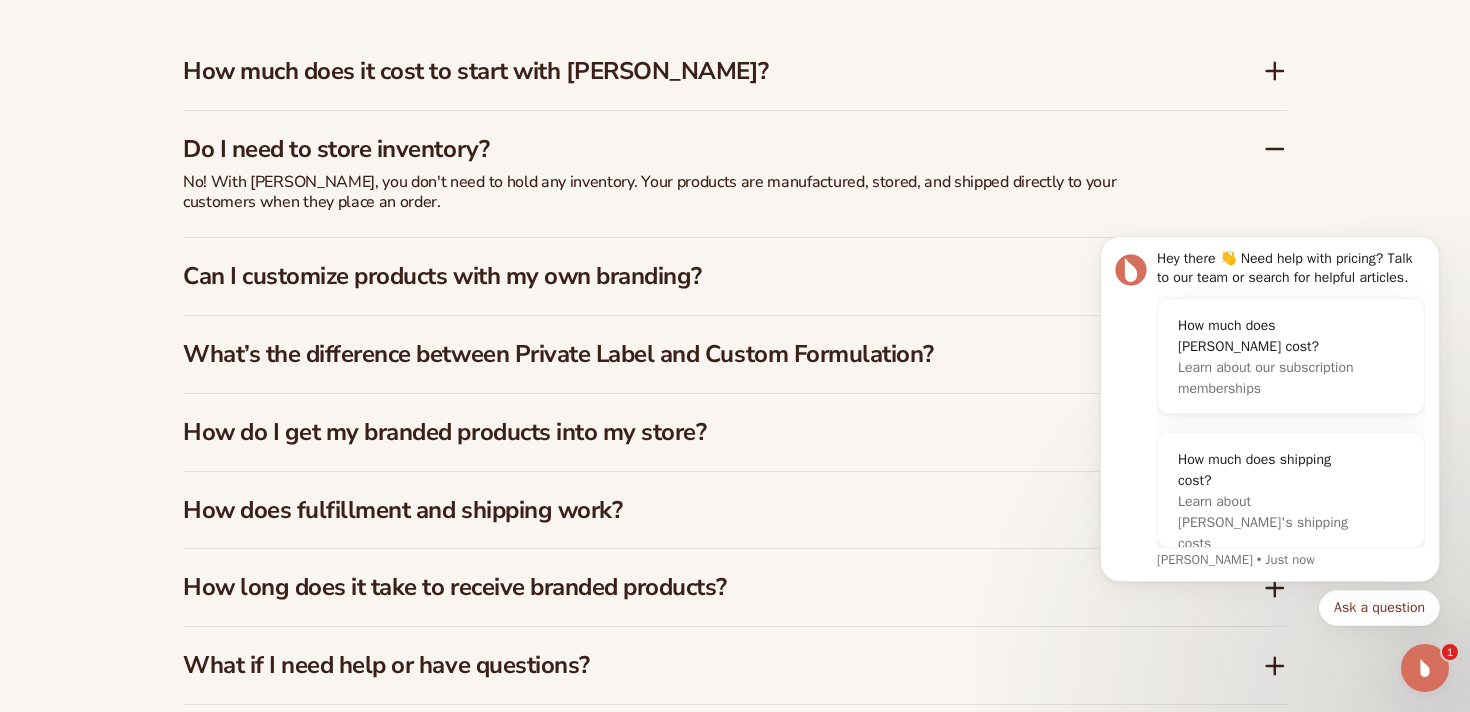 scroll, scrollTop: 3012, scrollLeft: 0, axis: vertical 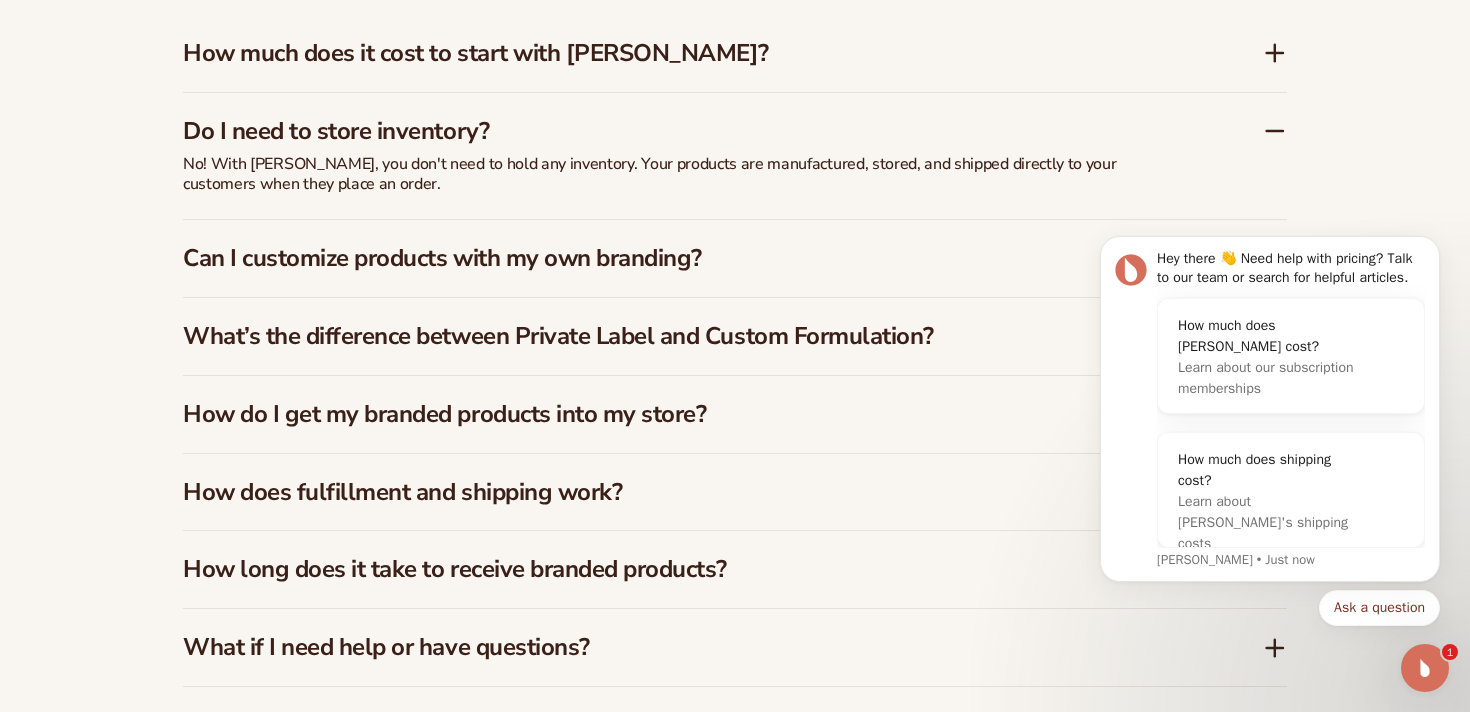 click on "Can I customize products with my own branding?" at bounding box center [693, 258] 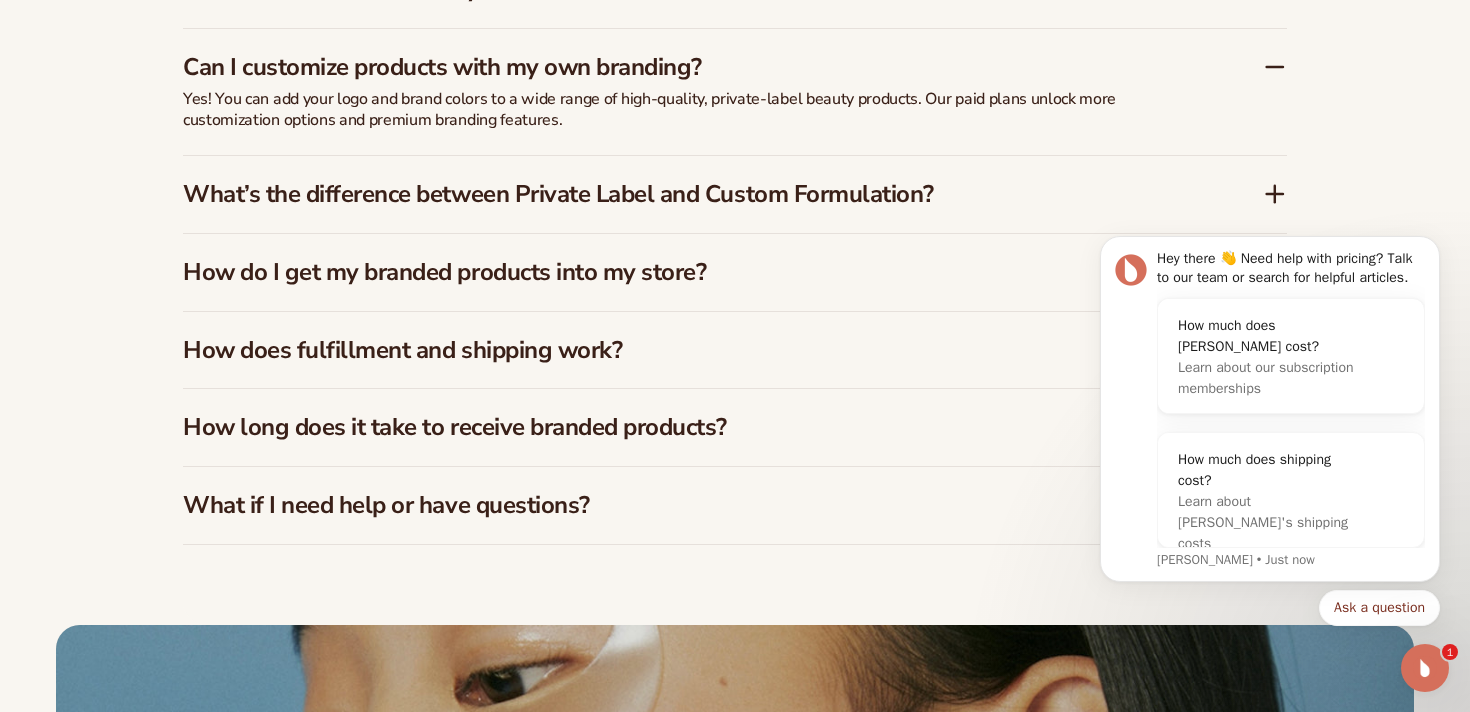 scroll, scrollTop: 3156, scrollLeft: 0, axis: vertical 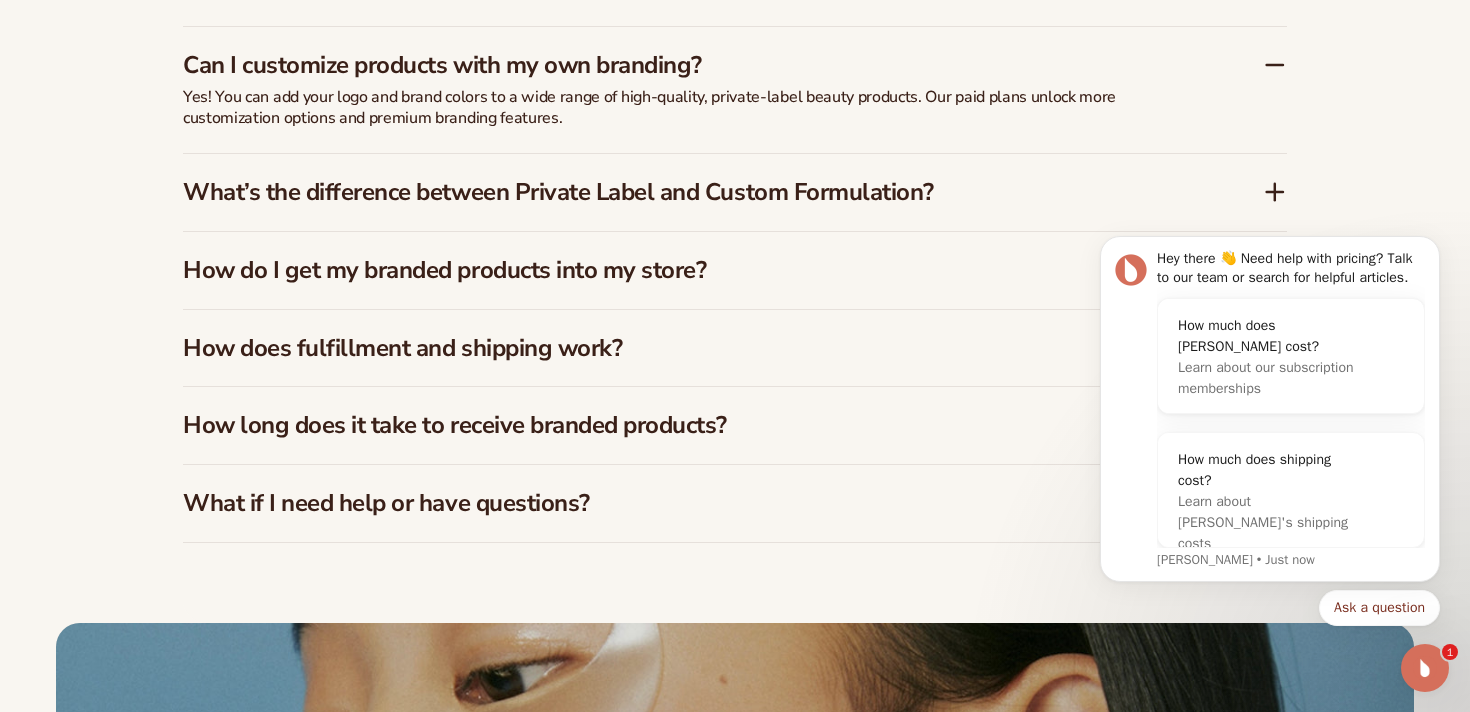 click on "How do I get my branded products into my store?" at bounding box center [693, 270] 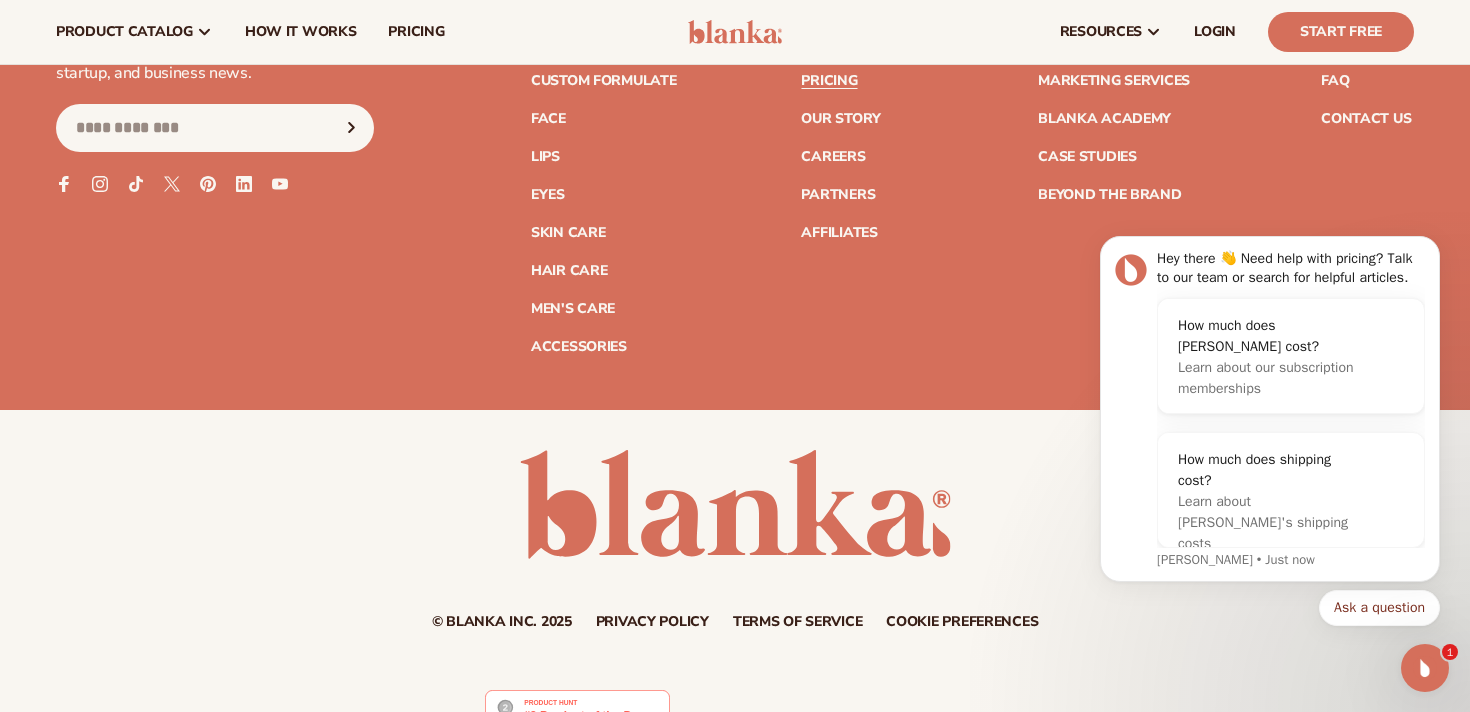 scroll, scrollTop: 4927, scrollLeft: 0, axis: vertical 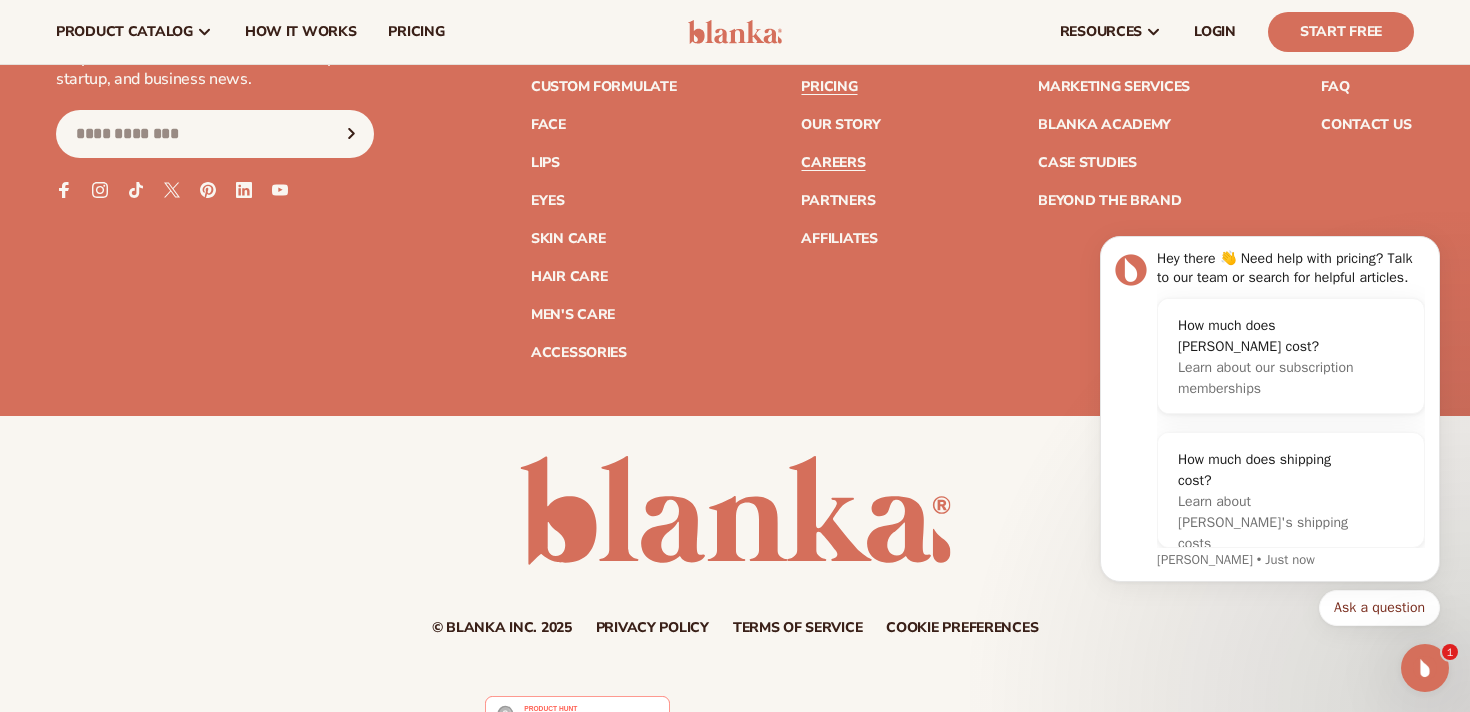 click on "Careers" at bounding box center (833, 163) 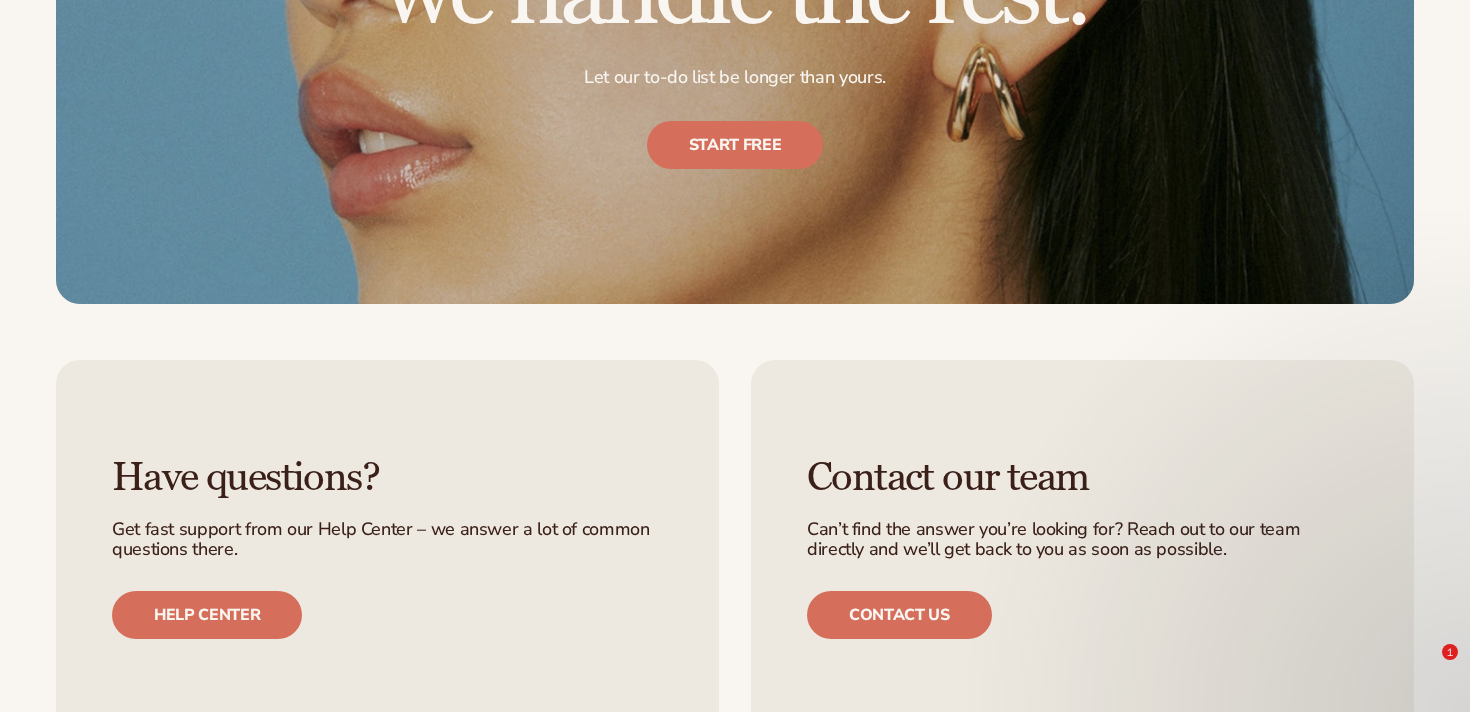 scroll, scrollTop: 2048, scrollLeft: 0, axis: vertical 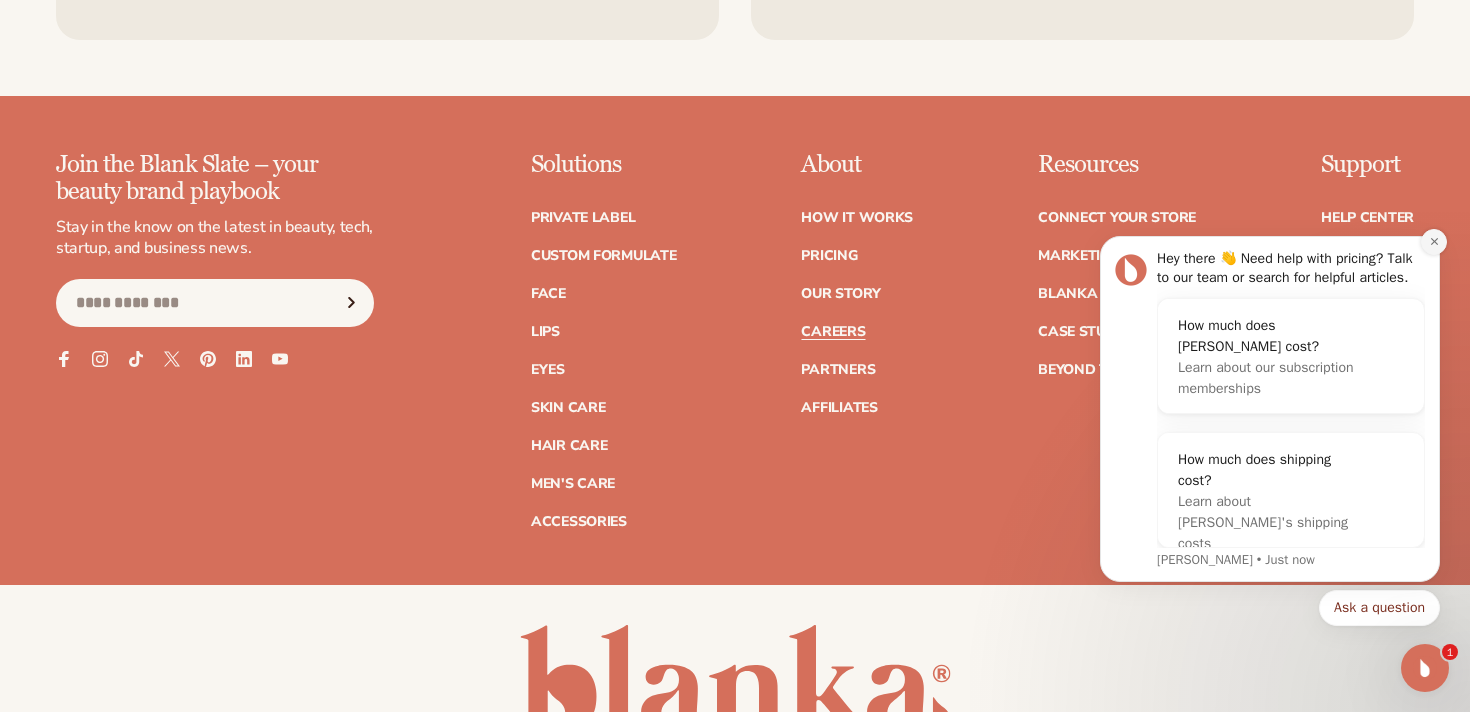 click 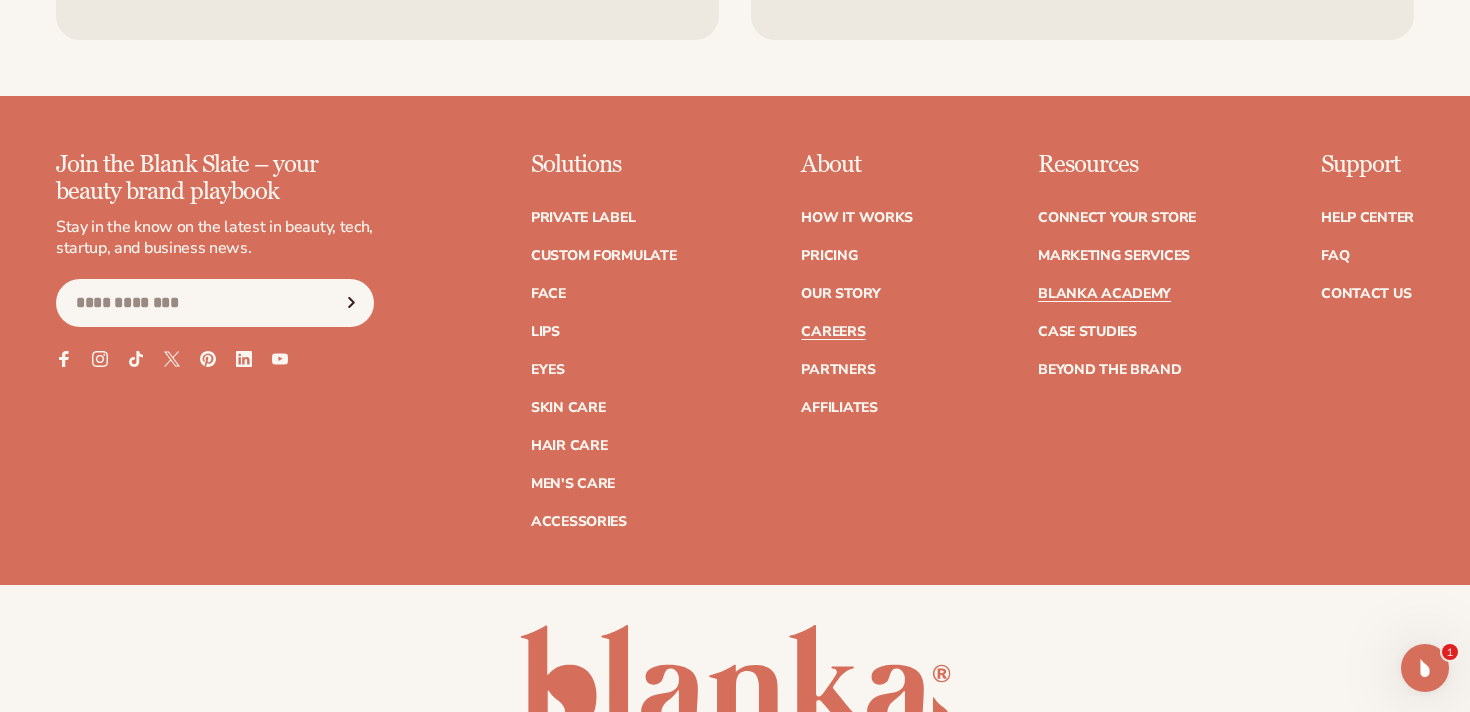 click on "Blanka Academy" at bounding box center [1104, 294] 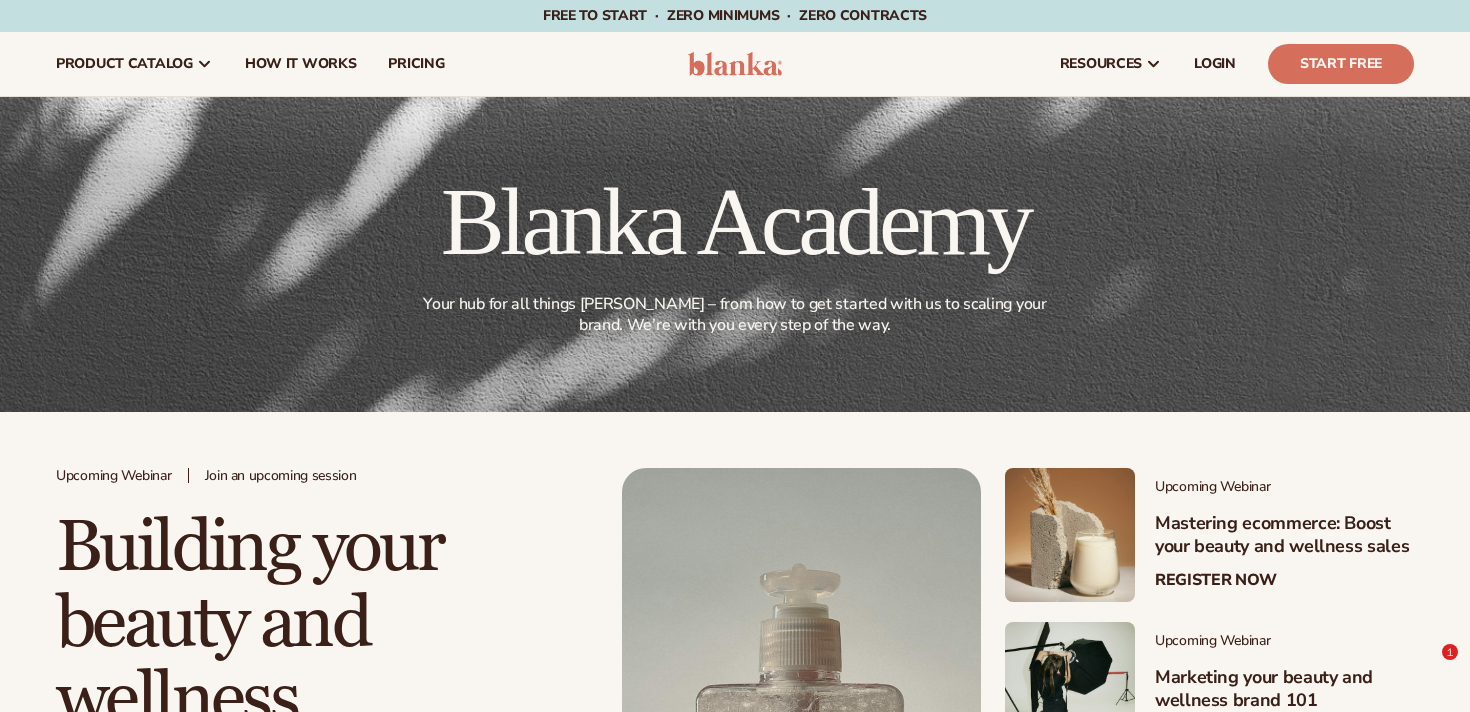 scroll, scrollTop: 480, scrollLeft: 0, axis: vertical 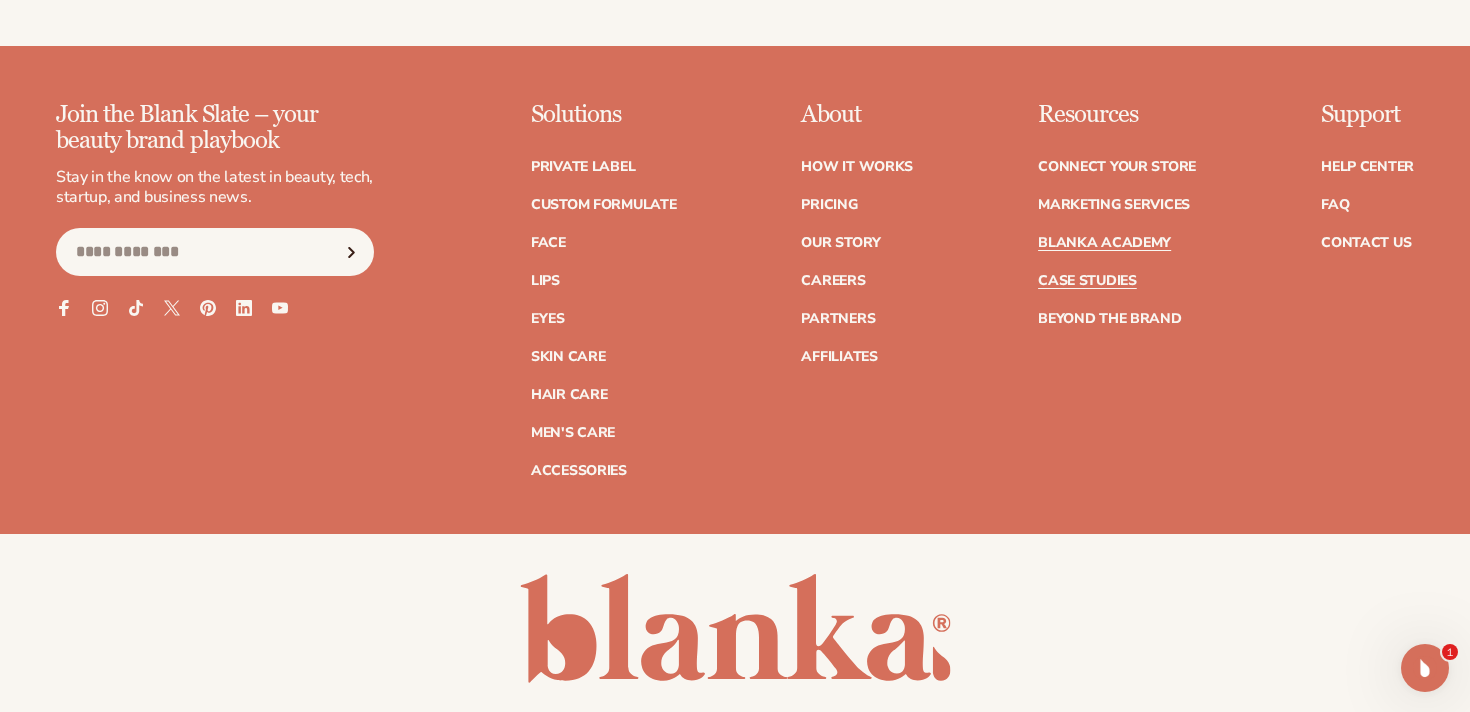 click on "Case Studies" at bounding box center [1087, 281] 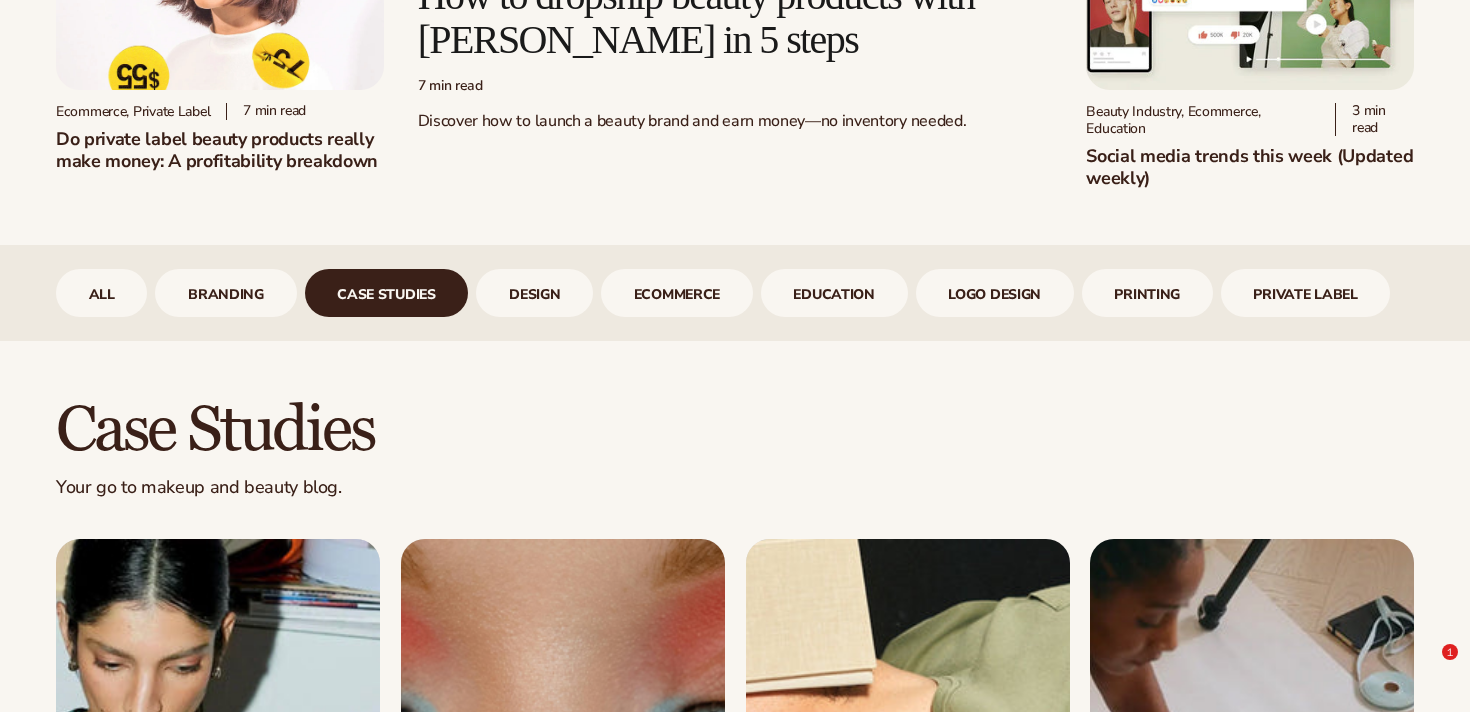 scroll, scrollTop: 852, scrollLeft: 0, axis: vertical 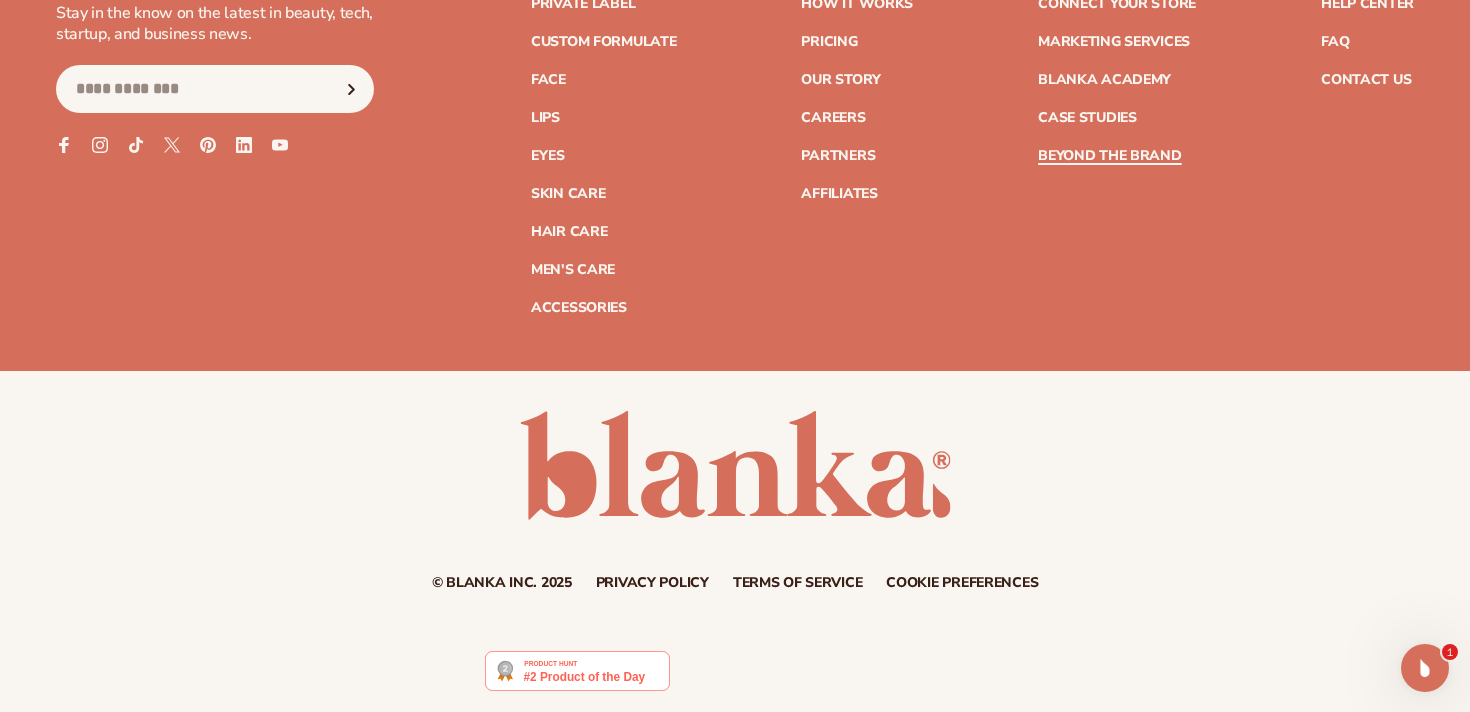 click on "Beyond the brand" at bounding box center [1110, 156] 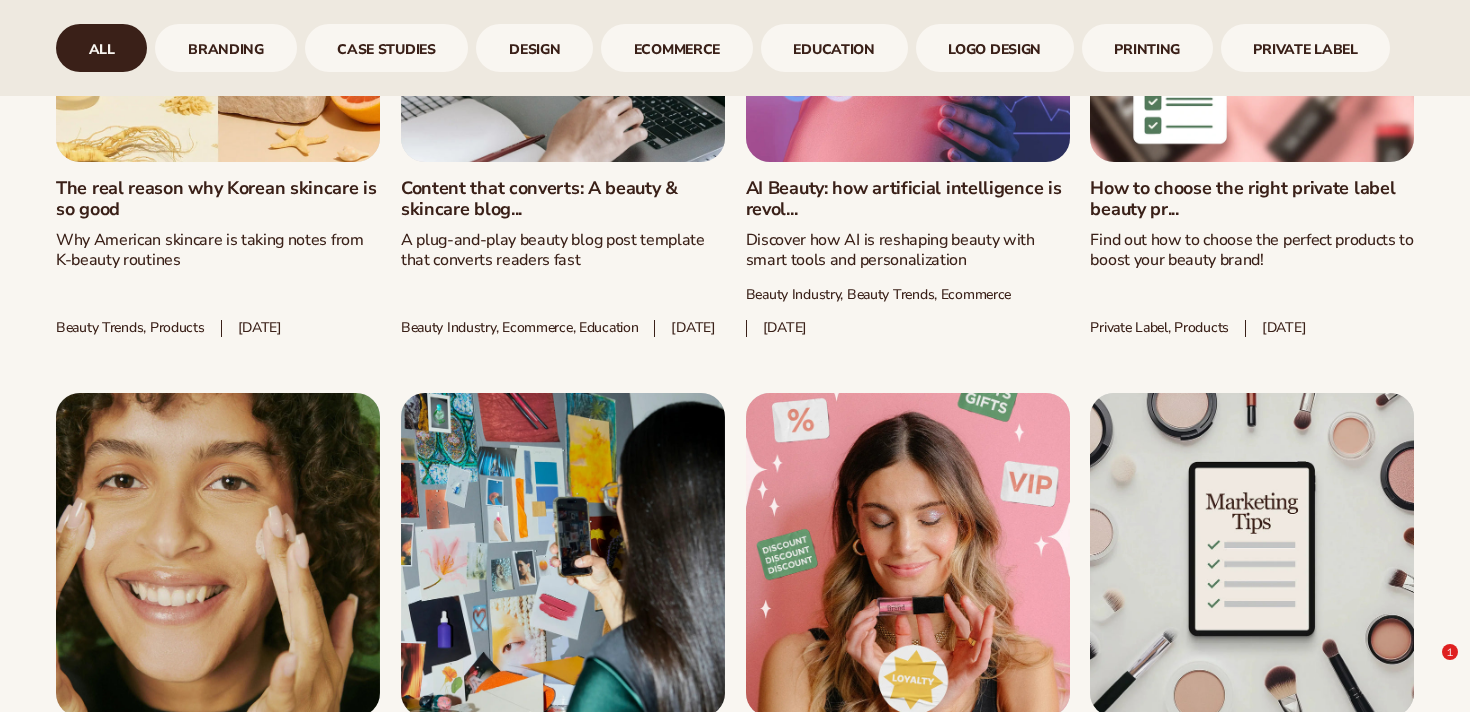 scroll, scrollTop: 2359, scrollLeft: 0, axis: vertical 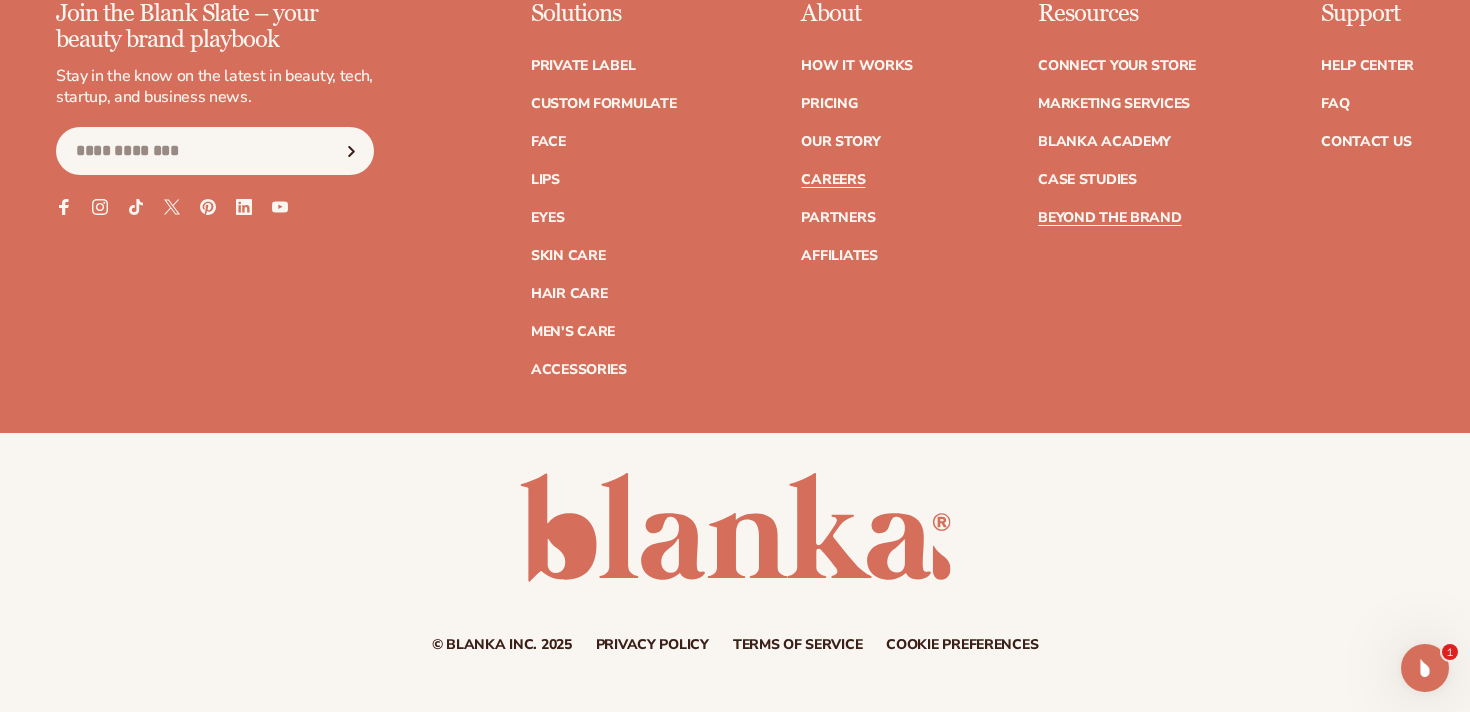 click on "Careers" at bounding box center (833, 180) 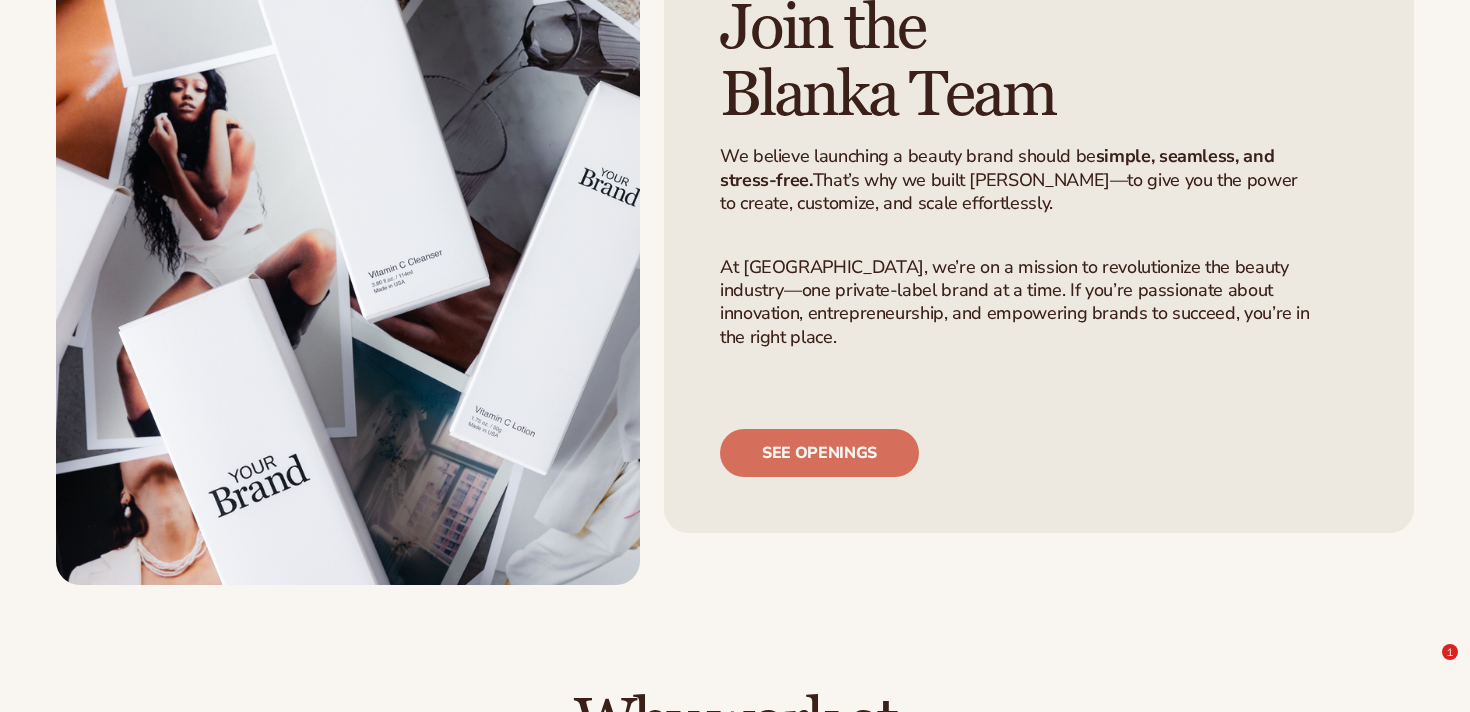 scroll, scrollTop: 377, scrollLeft: 0, axis: vertical 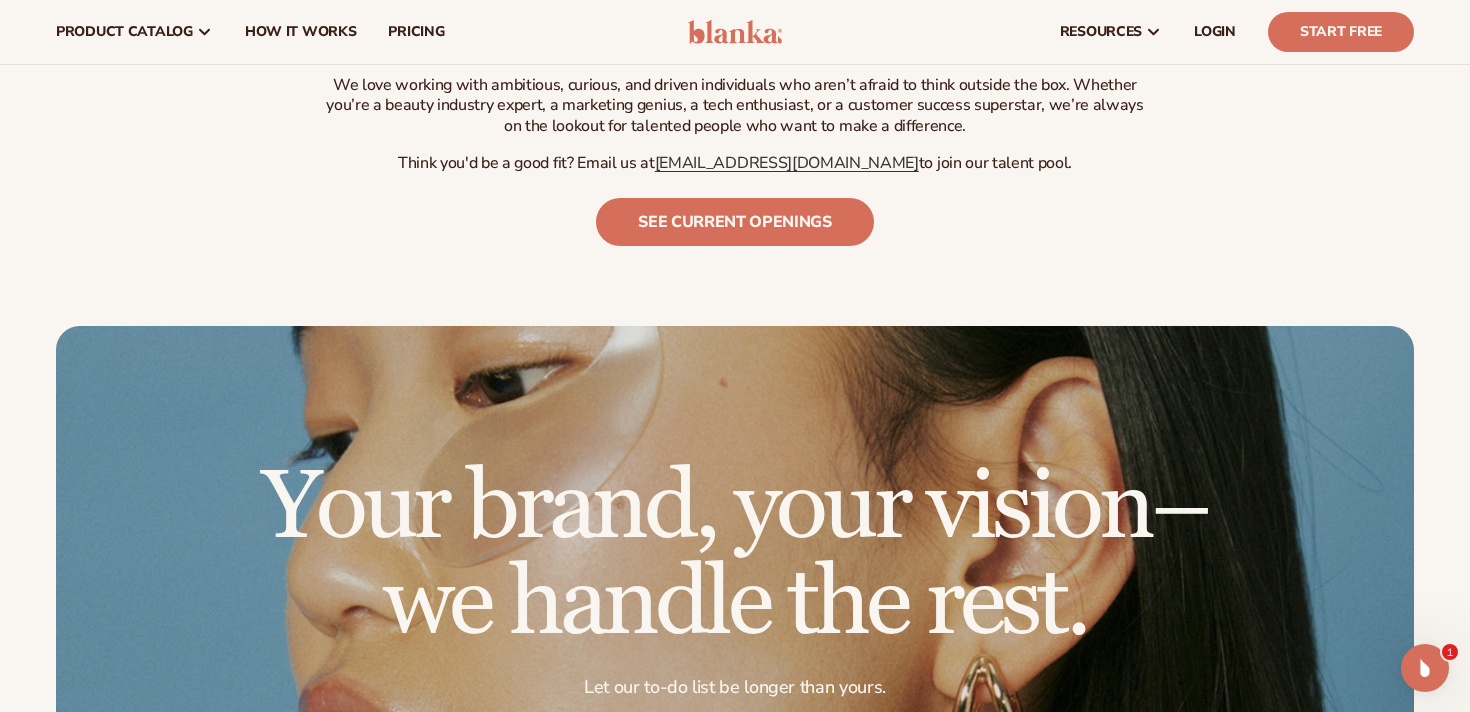 click on "Why work at [GEOGRAPHIC_DATA]?
We’re a fast-growing, dynamic team of problem-solvers, beauty lovers, and tech innovators who thrive on collaboration and creativity. At [GEOGRAPHIC_DATA], you’ll have the opportunity to make an impact, grow your career, and be part of a company that’s redefining the beauty space. We offer a flexible, remote-friendly work environment, competitive compensation, and a culture that values bold ideas, ownership, and continuous learning. We love working with ambitious, curious, and driven individuals who aren’t afraid to think outside the box. Whether you’re a beauty industry expert, a marketing genius, a tech enthusiast, or a customer success superstar, we’re always on the lookout for talented people who want to make a difference. Think you'd be a good fit? Email us at  [EMAIL_ADDRESS][DOMAIN_NAME]  to join our talent pool.
See current openings" at bounding box center (735, 31) 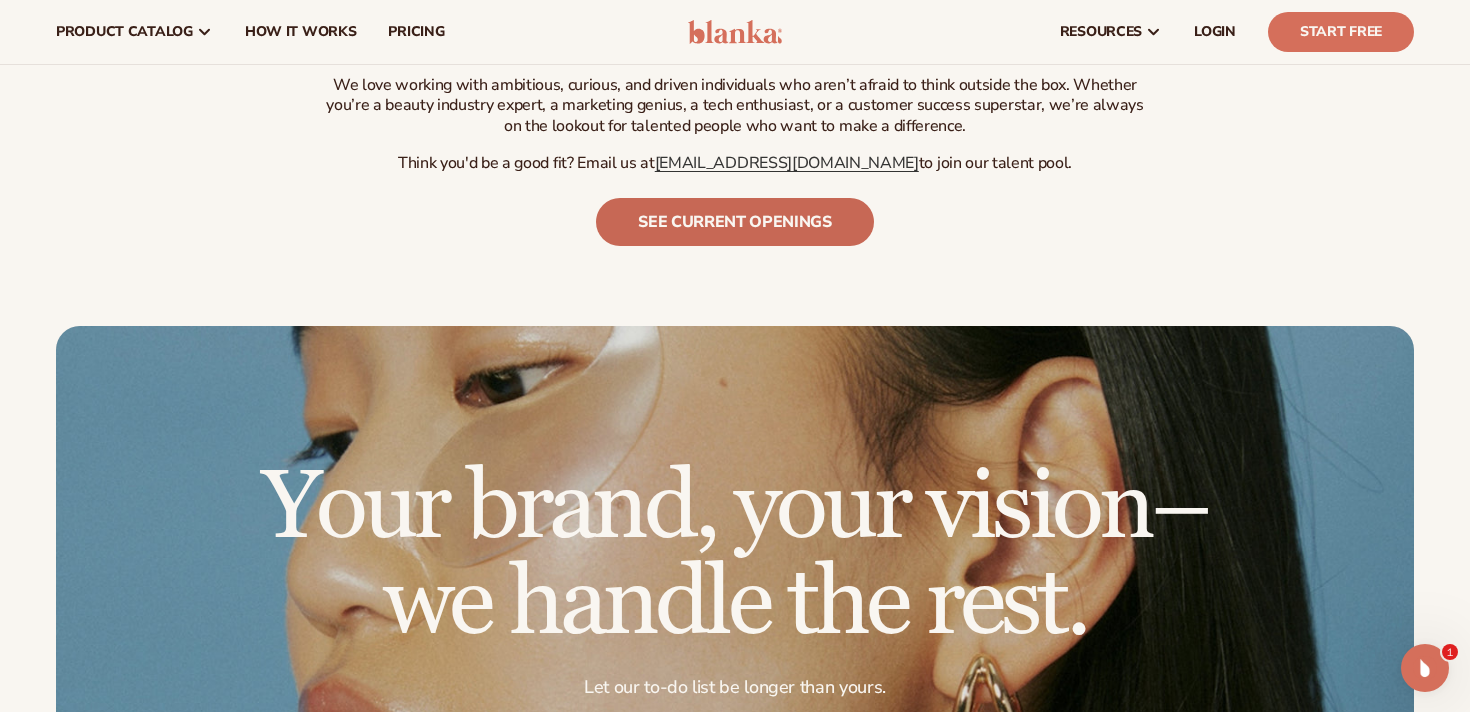 click on "See current openings" at bounding box center [735, 222] 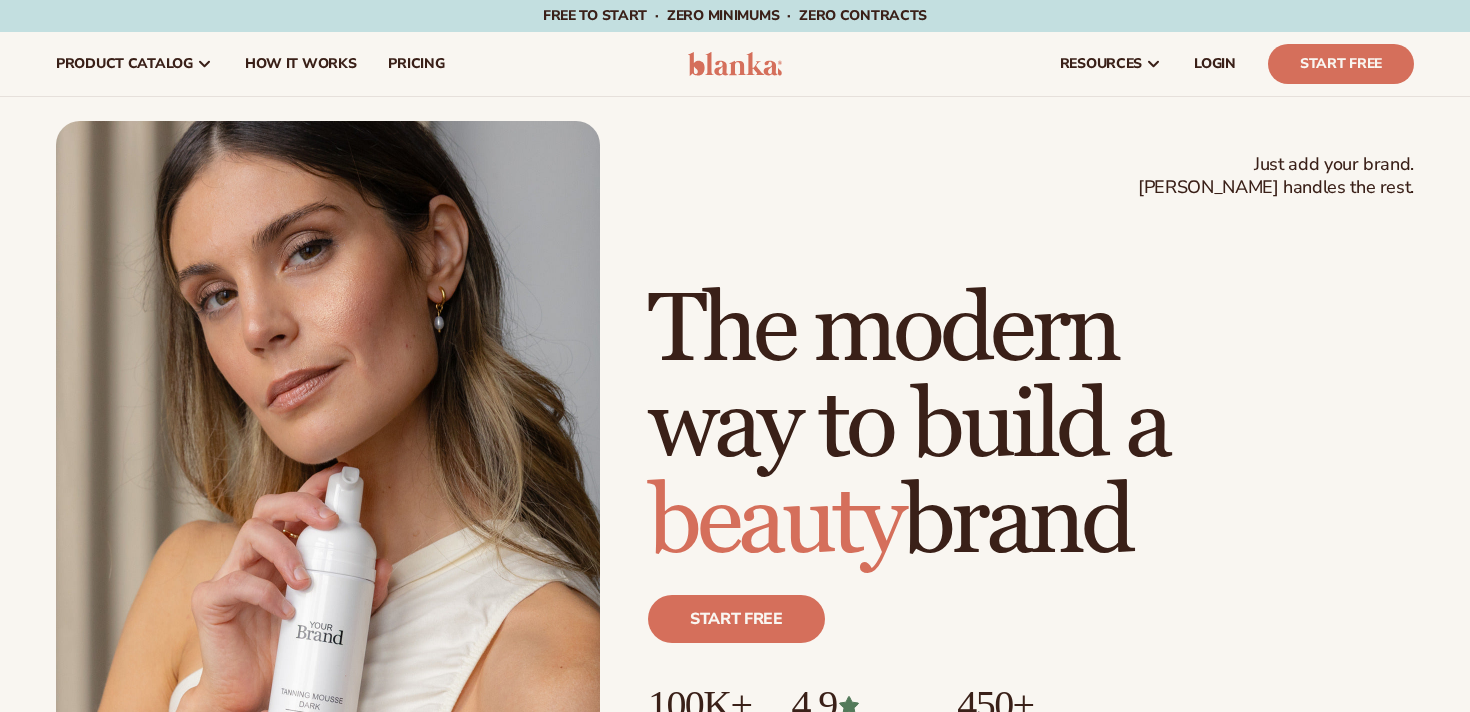 scroll, scrollTop: 0, scrollLeft: 0, axis: both 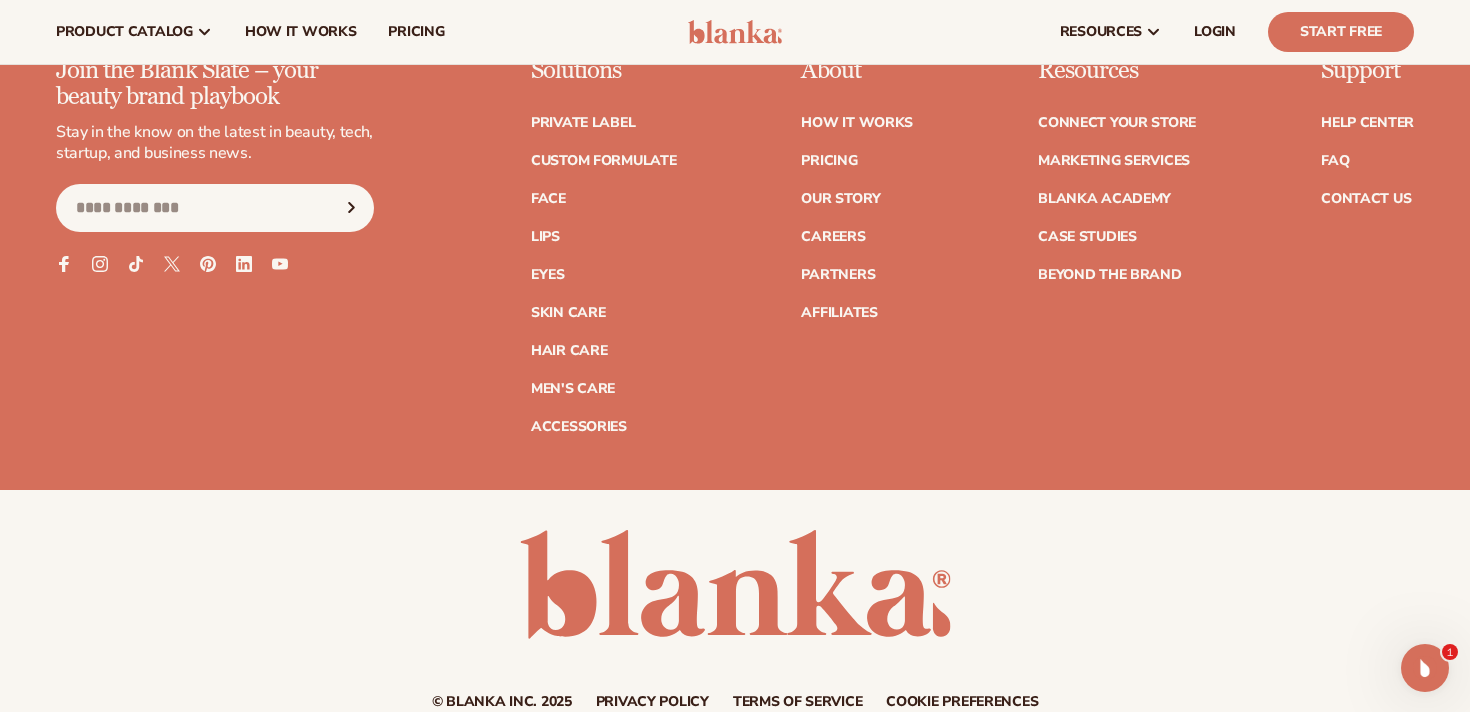 click on "How It Works
Pricing
Our Story
Careers
Partners
Affiliates" at bounding box center (857, 208) 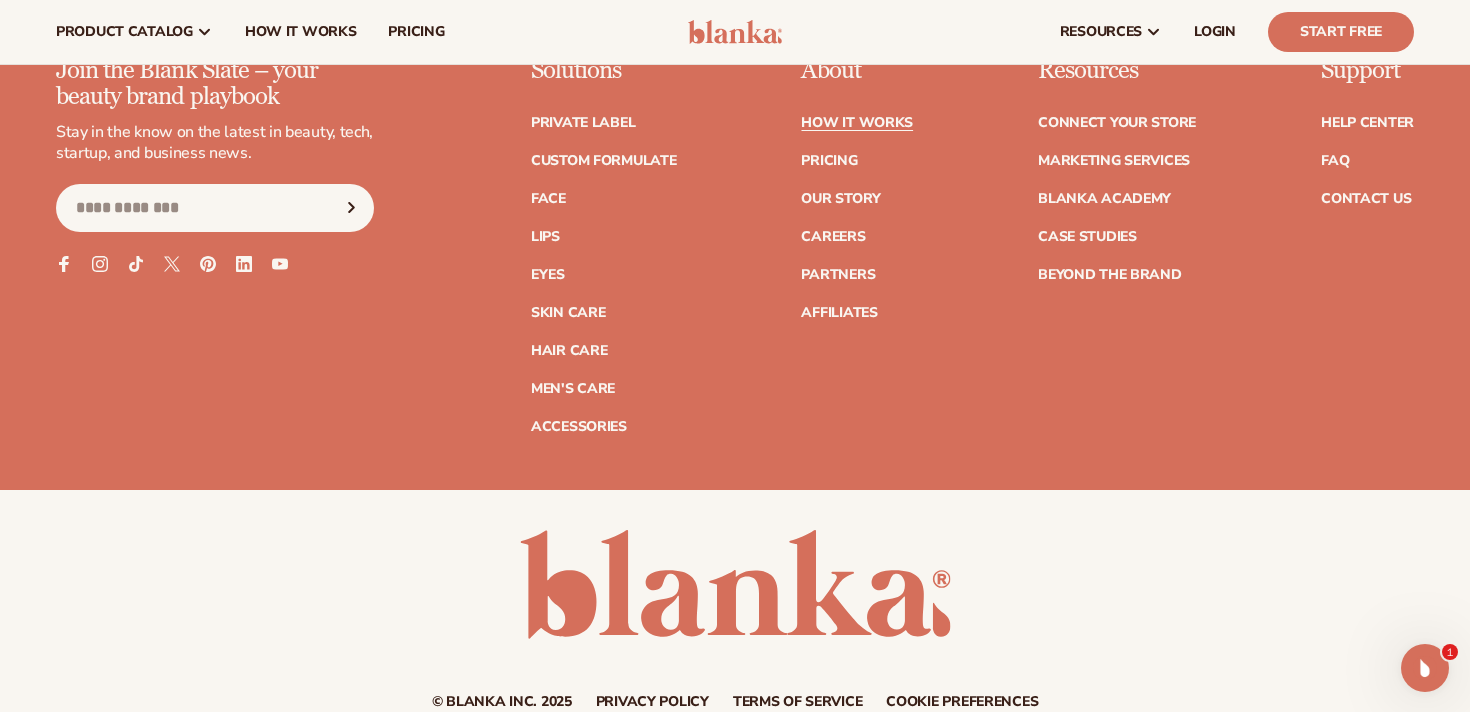 click on "How It Works" at bounding box center (857, 123) 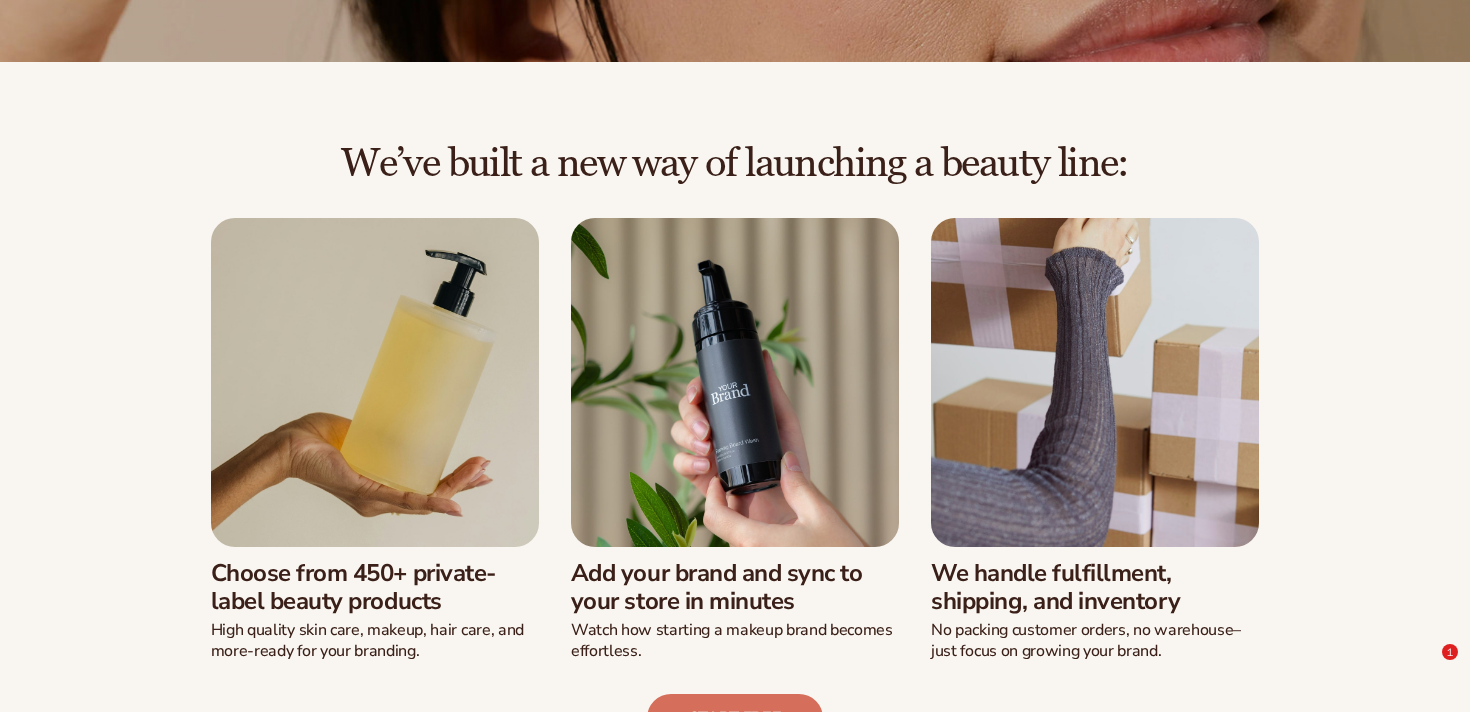 scroll, scrollTop: 852, scrollLeft: 0, axis: vertical 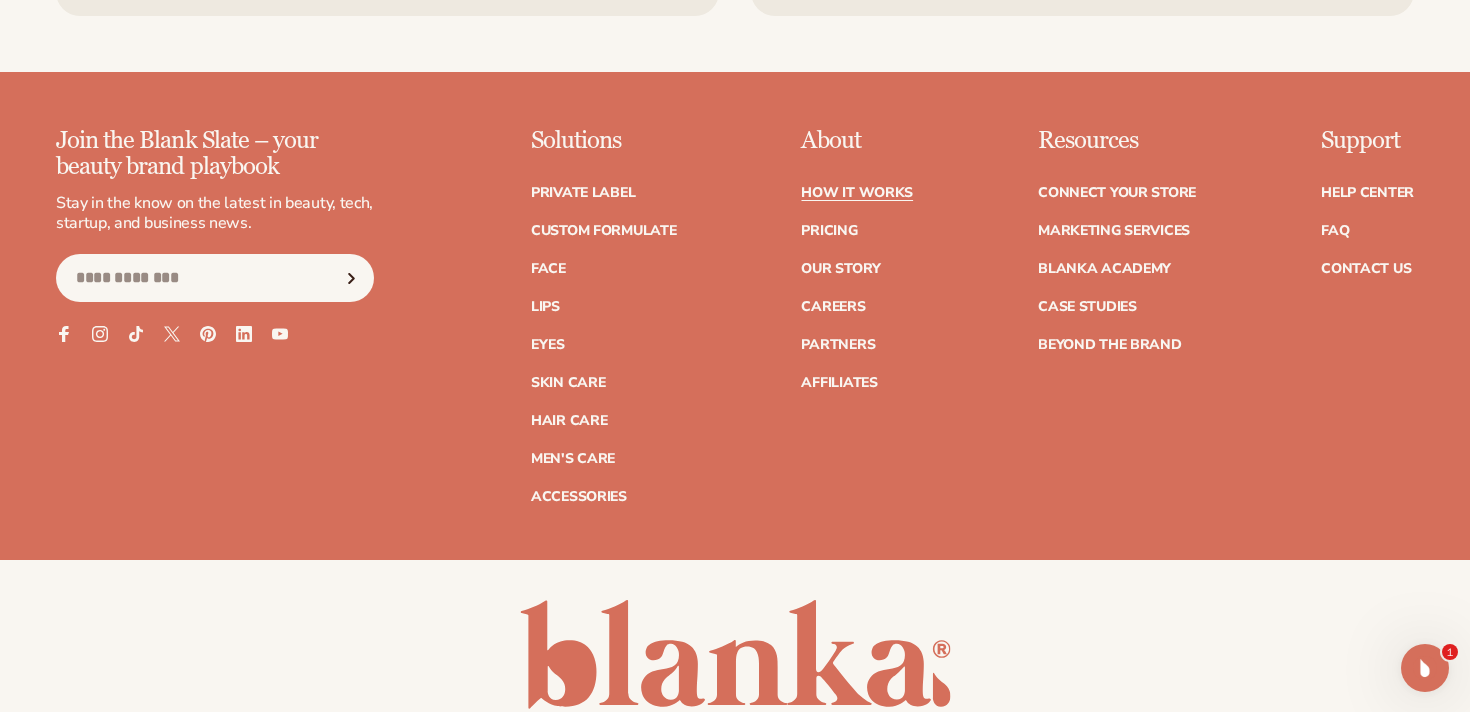 click on "How It Works
Pricing
Our Story
Careers
Partners
Affiliates" at bounding box center (857, 278) 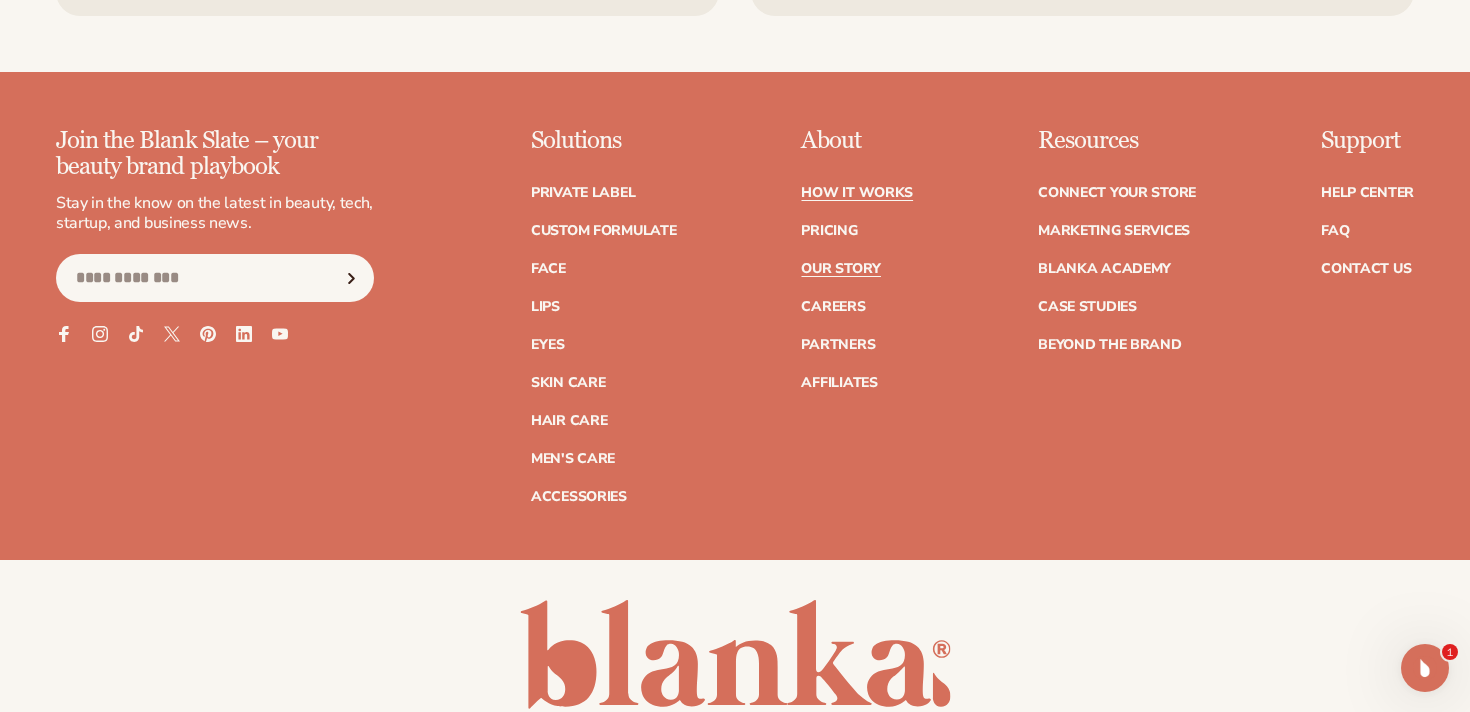 click on "Our Story" at bounding box center (840, 269) 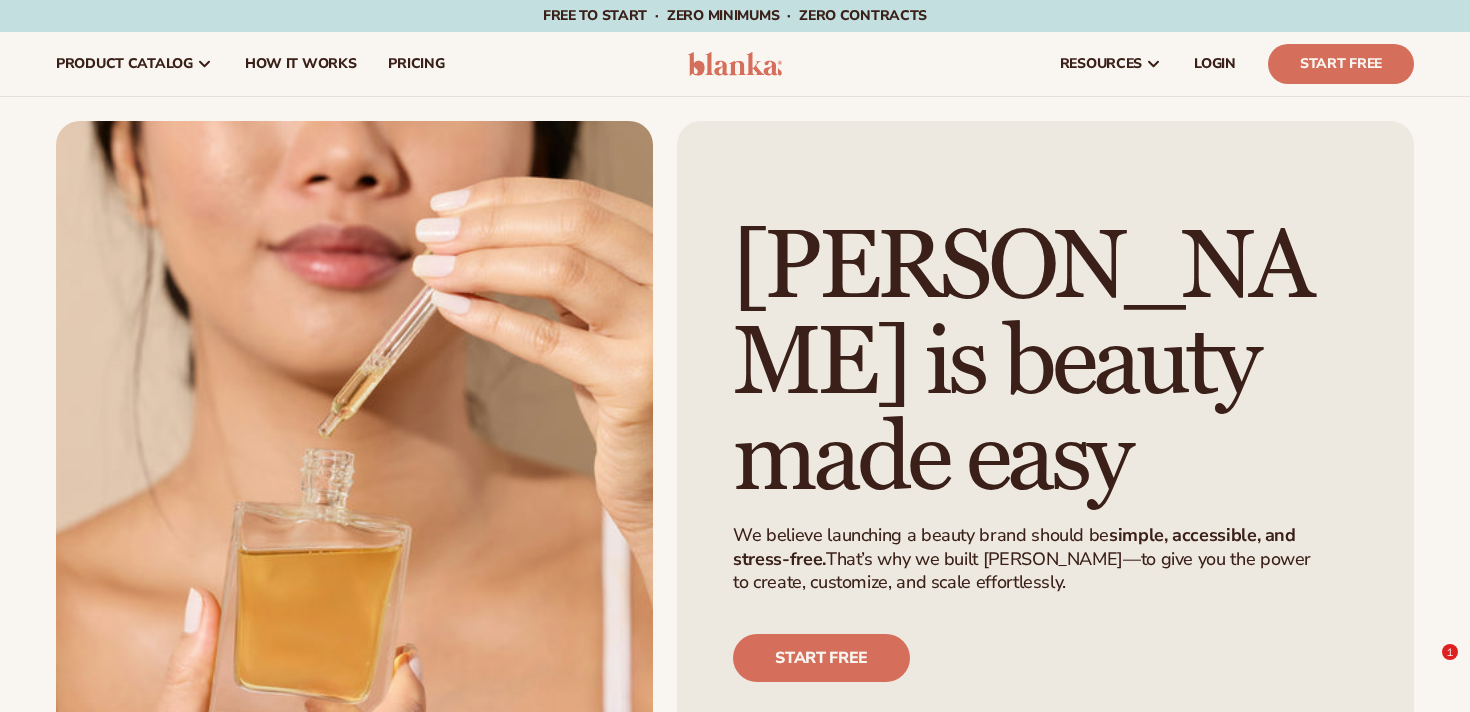 scroll, scrollTop: 100, scrollLeft: 0, axis: vertical 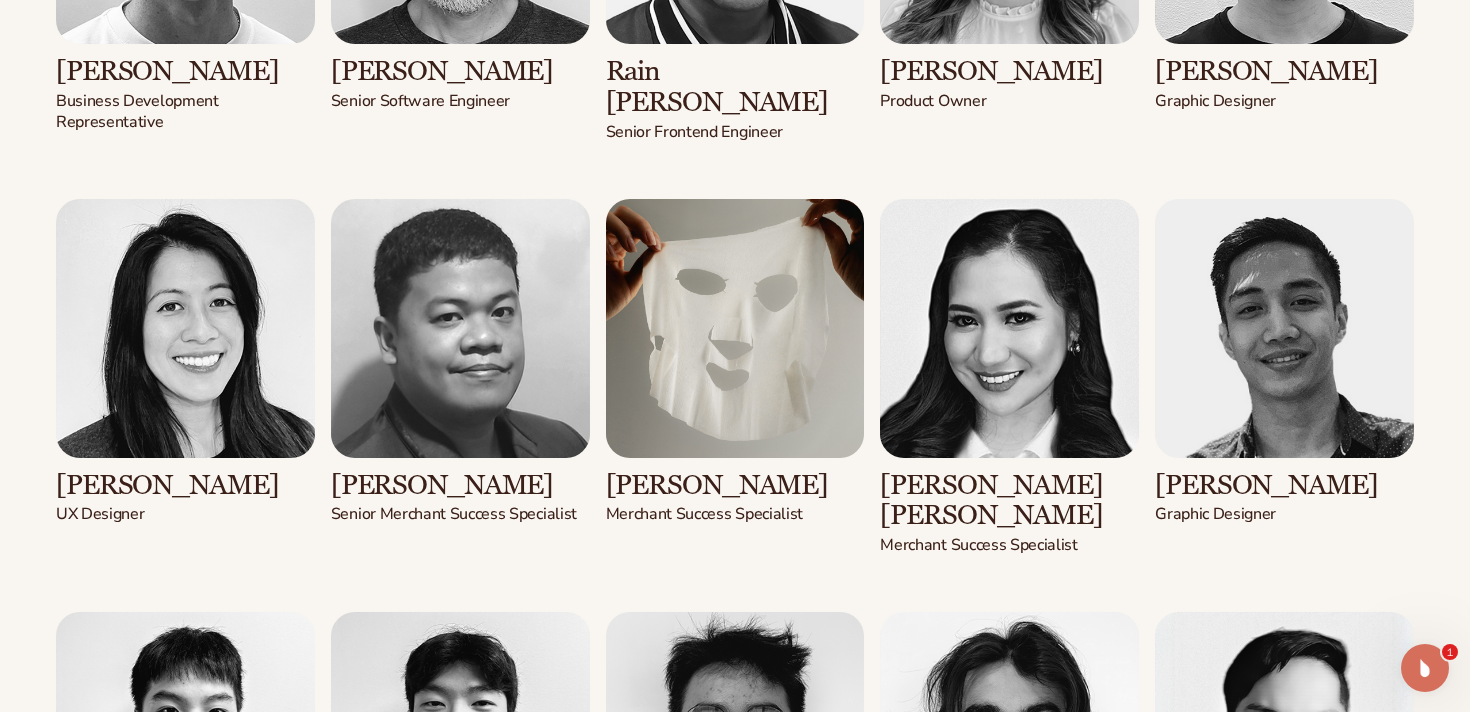 drag, startPoint x: 807, startPoint y: 477, endPoint x: 606, endPoint y: 477, distance: 201 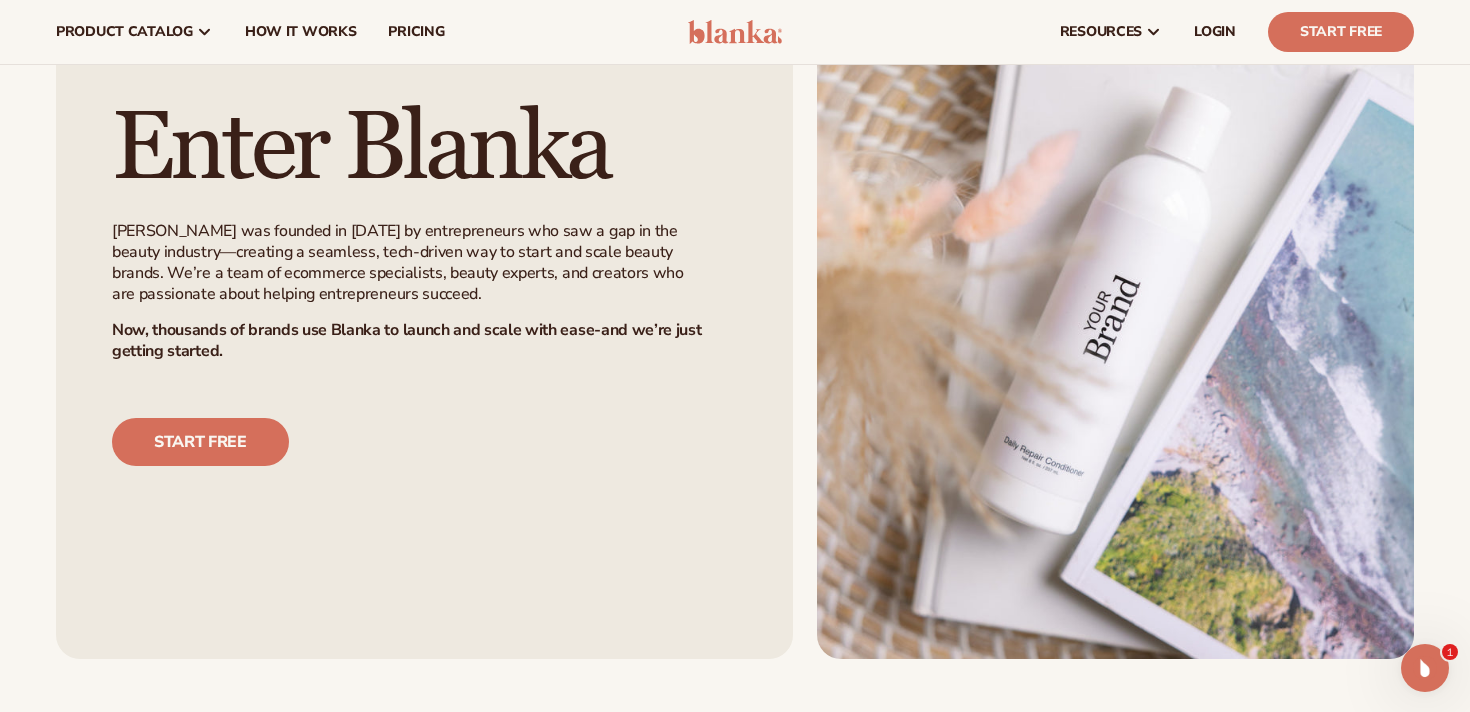 scroll, scrollTop: 1340, scrollLeft: 0, axis: vertical 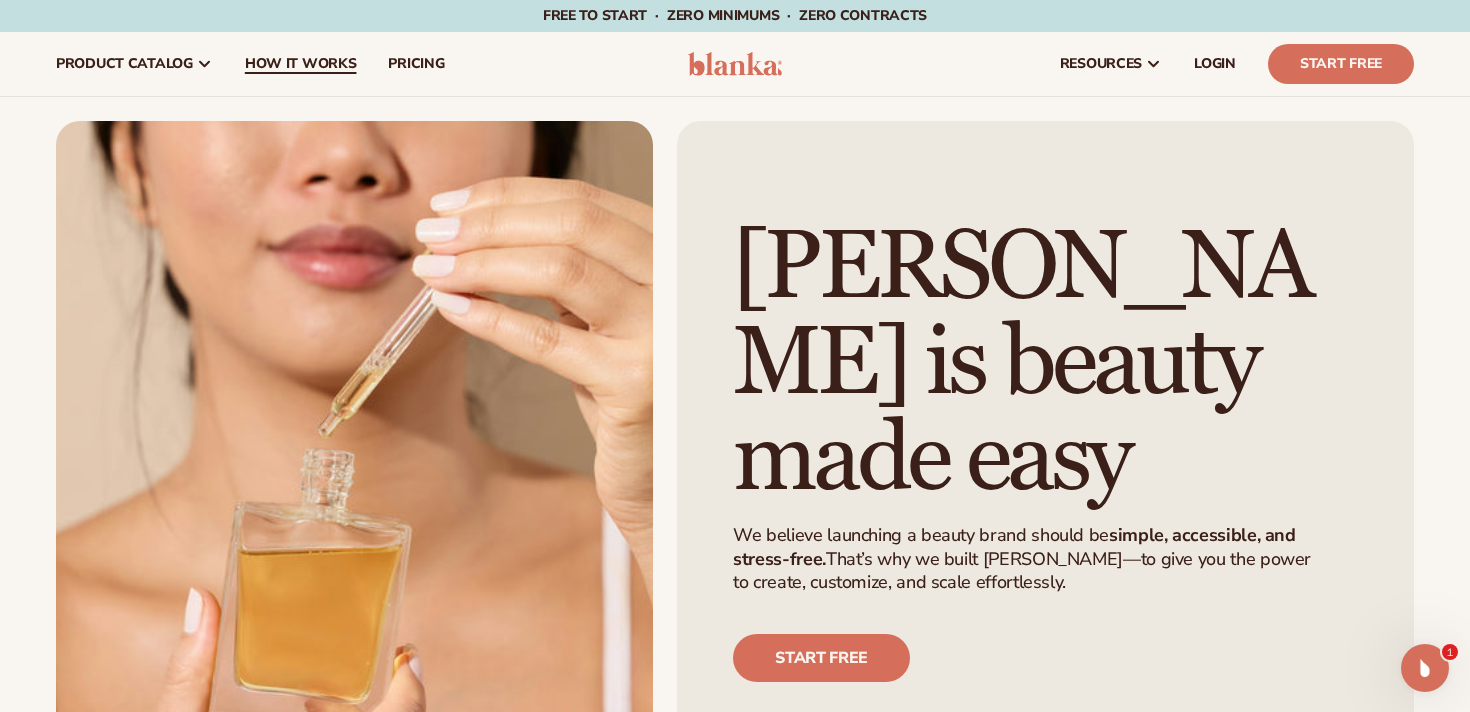 click on "How It Works" at bounding box center (301, 64) 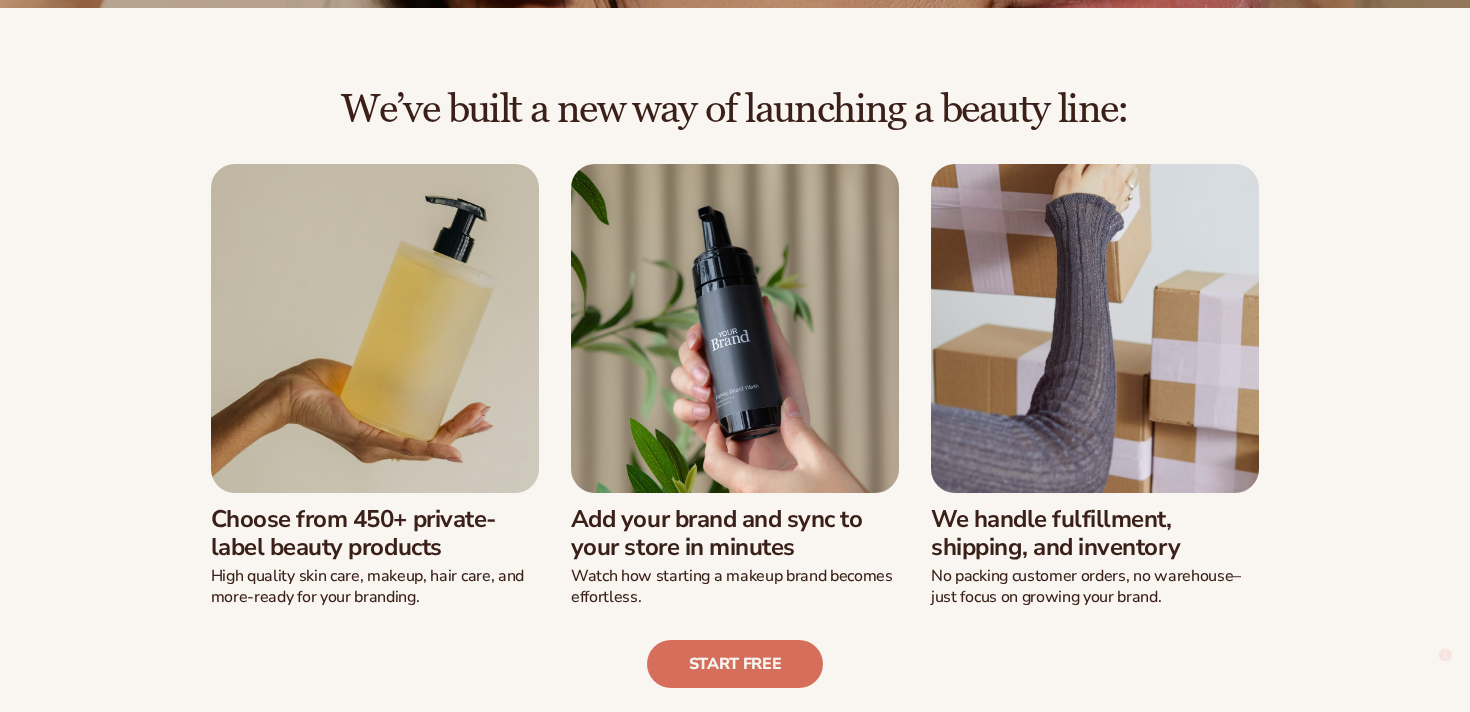scroll, scrollTop: 447, scrollLeft: 0, axis: vertical 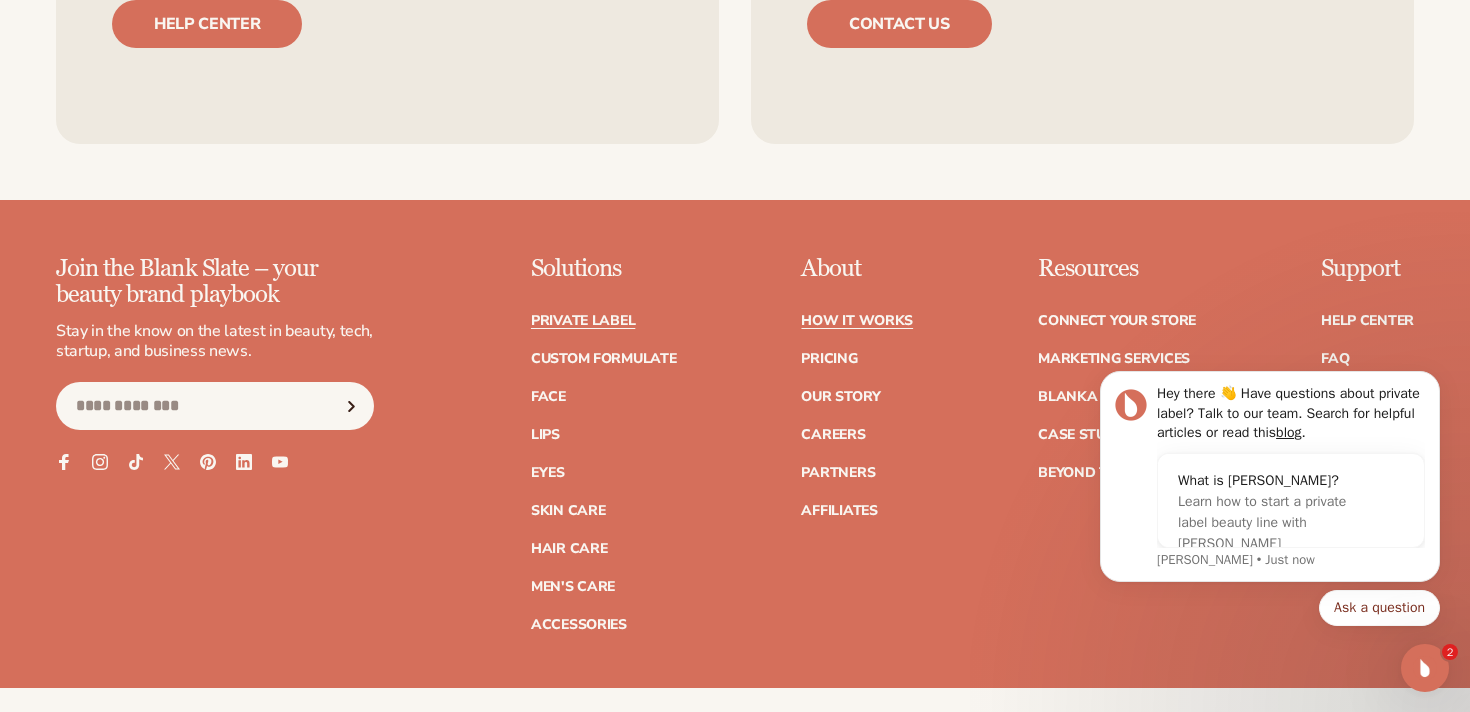 click on "Private label" at bounding box center (583, 321) 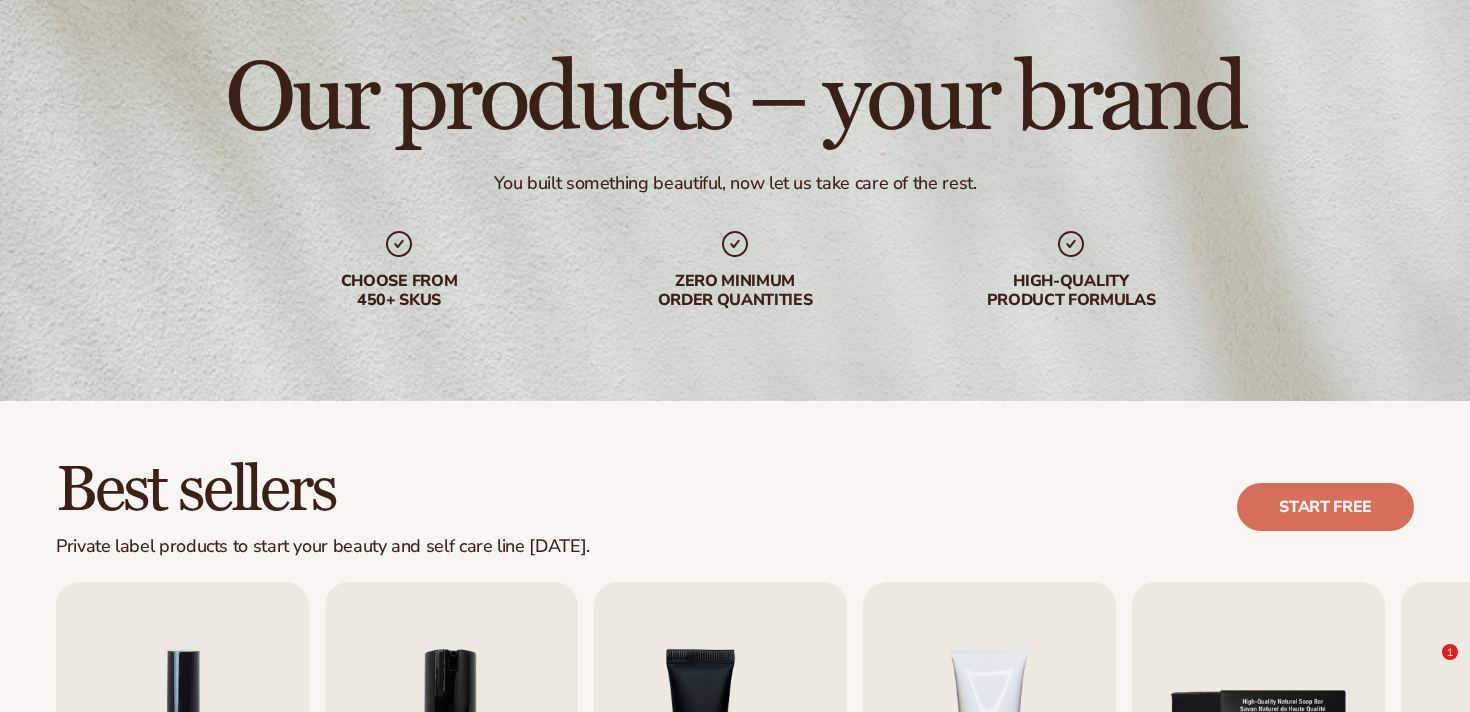 scroll, scrollTop: 162, scrollLeft: 0, axis: vertical 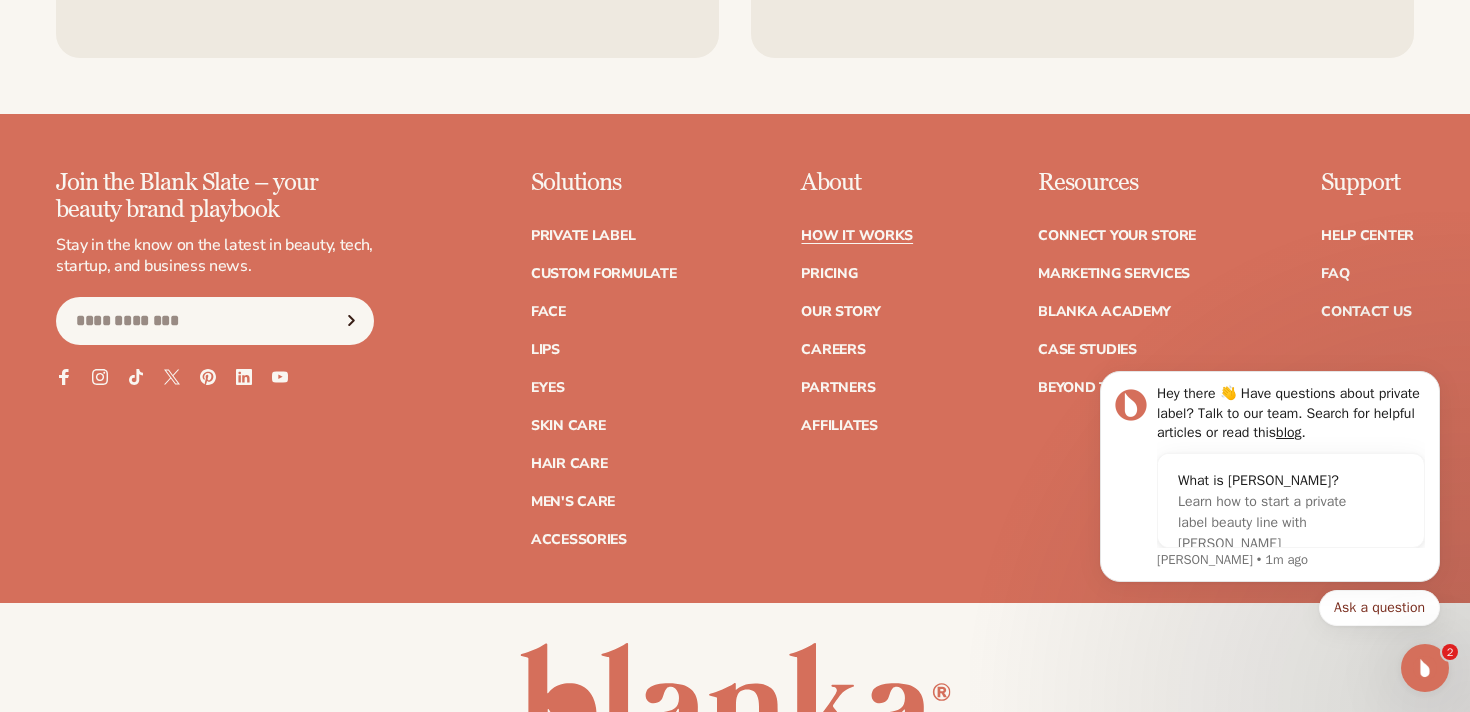 click on "How It Works" at bounding box center (857, 236) 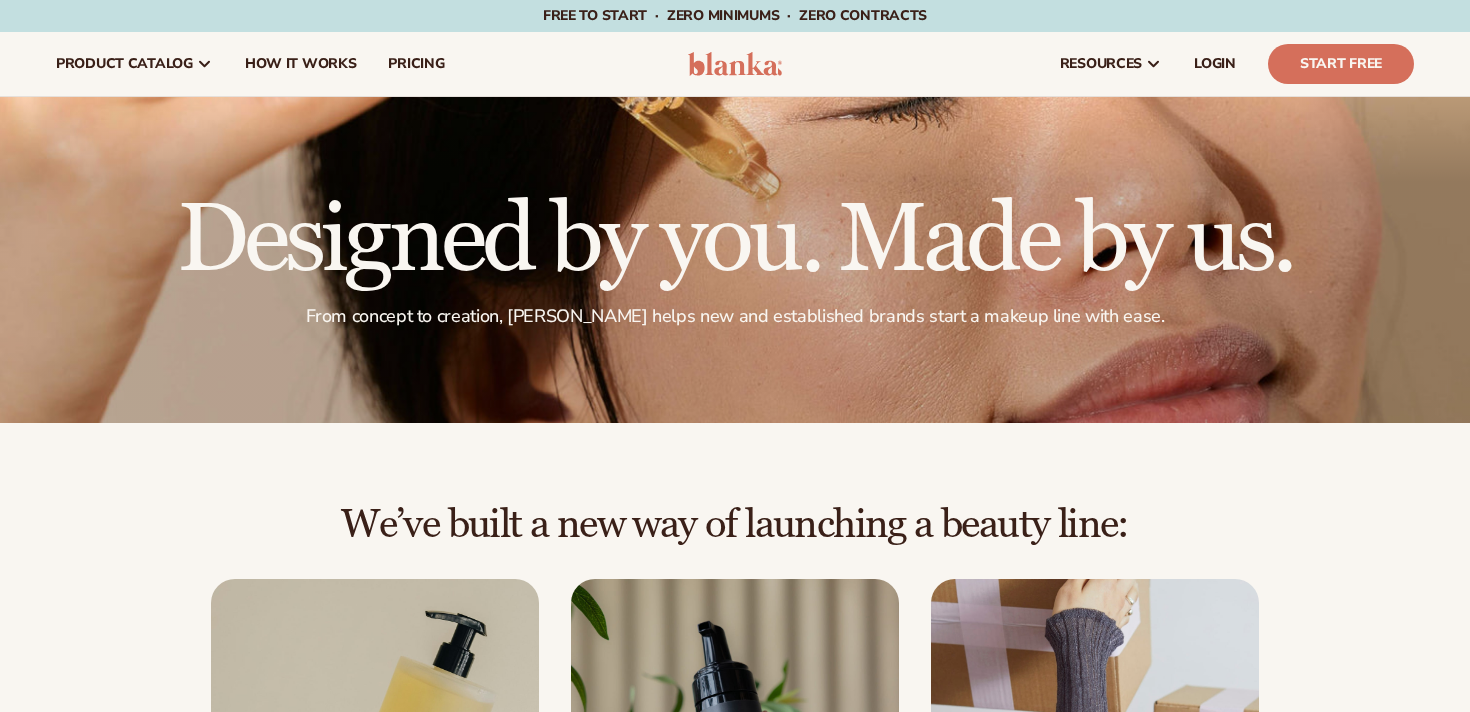 scroll, scrollTop: 0, scrollLeft: 0, axis: both 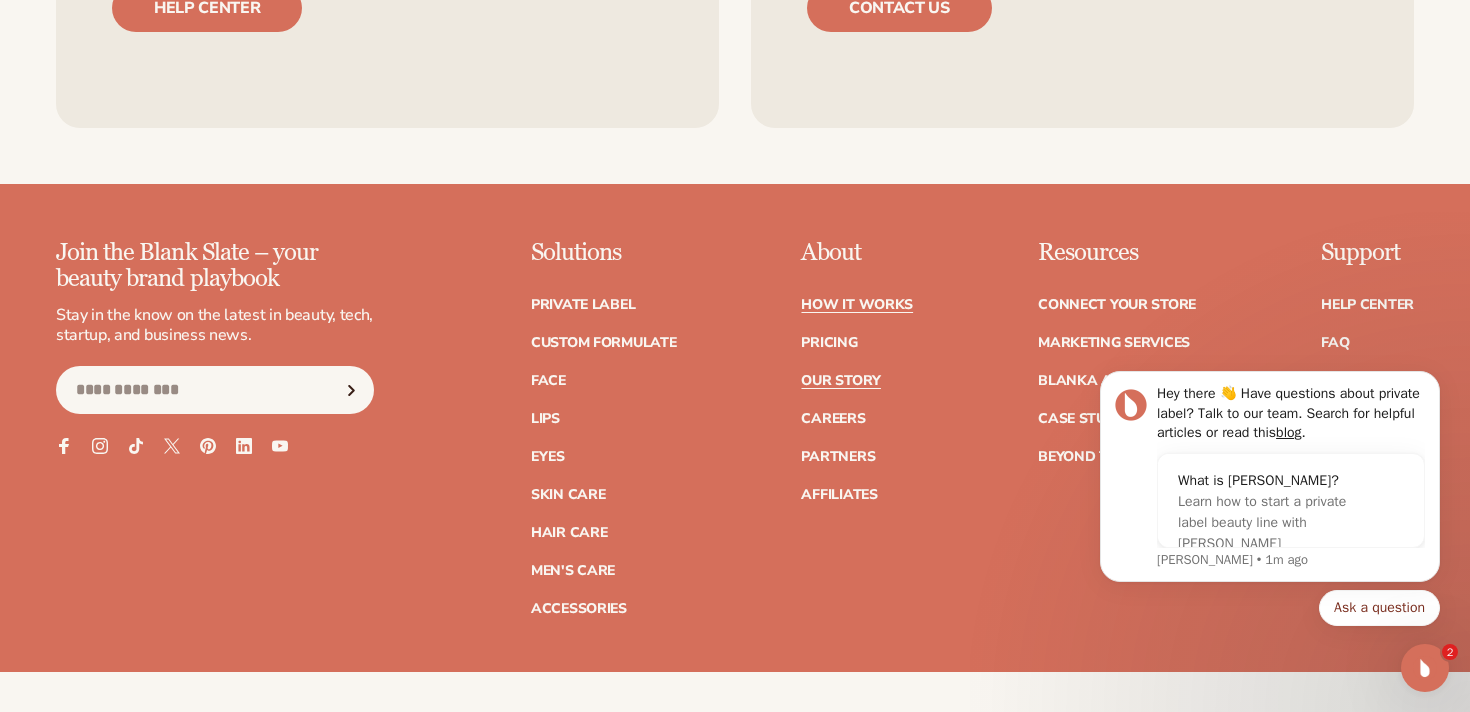 click on "Our Story" at bounding box center (840, 381) 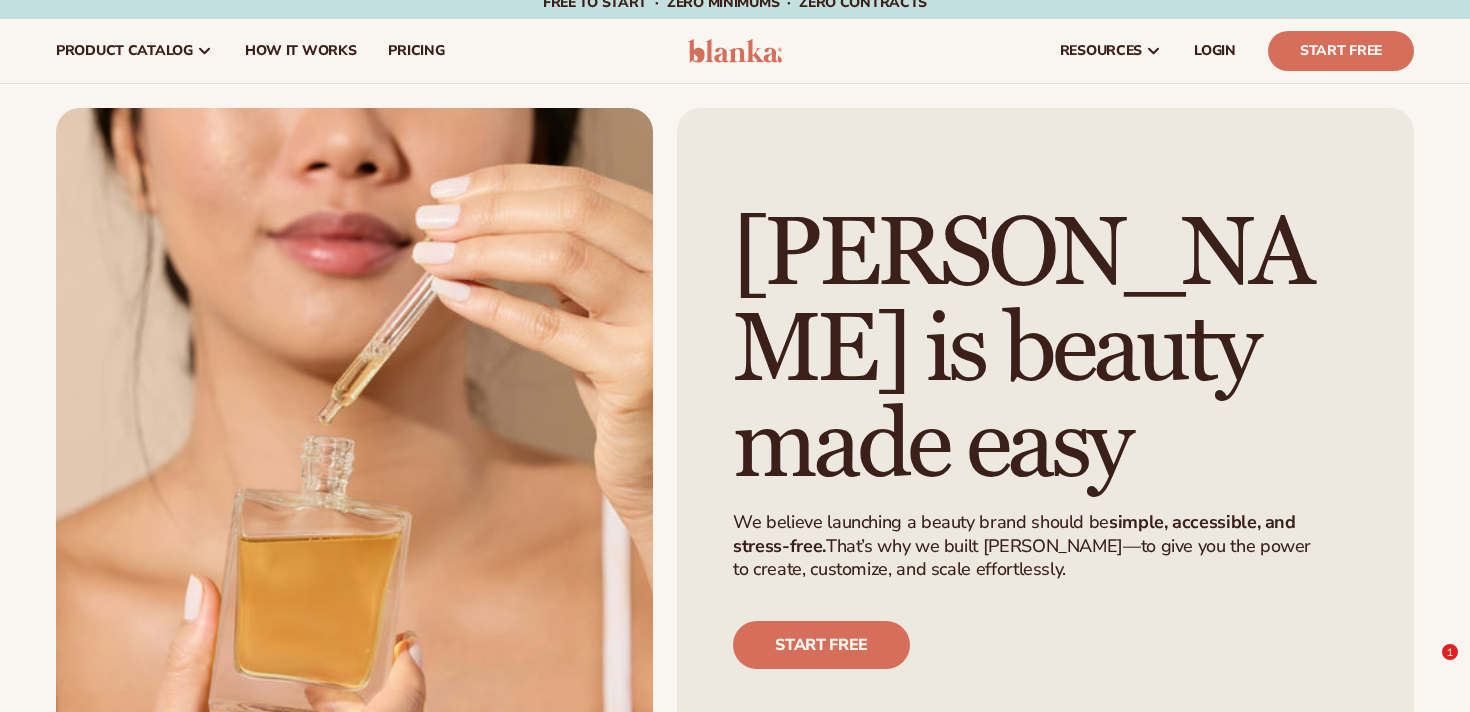 scroll, scrollTop: 14, scrollLeft: 0, axis: vertical 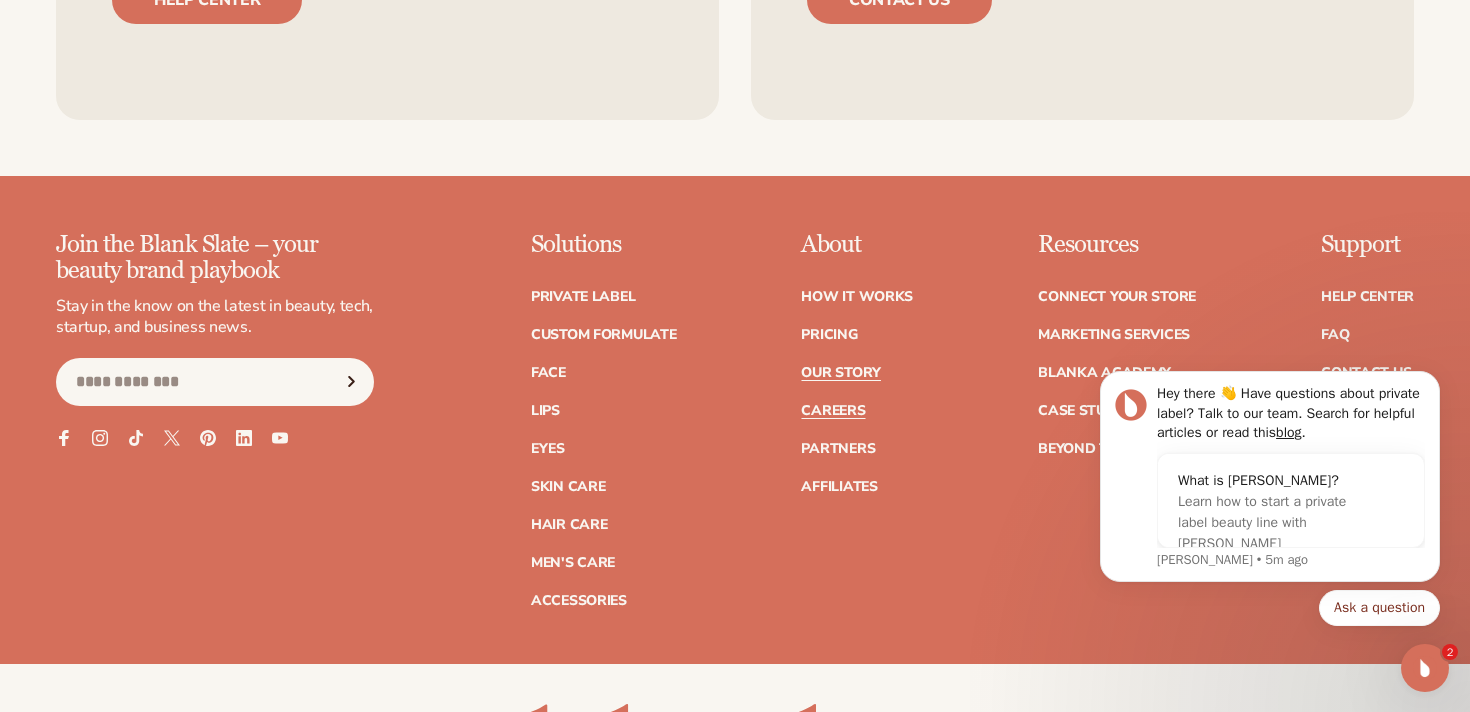 click on "Careers" at bounding box center [833, 411] 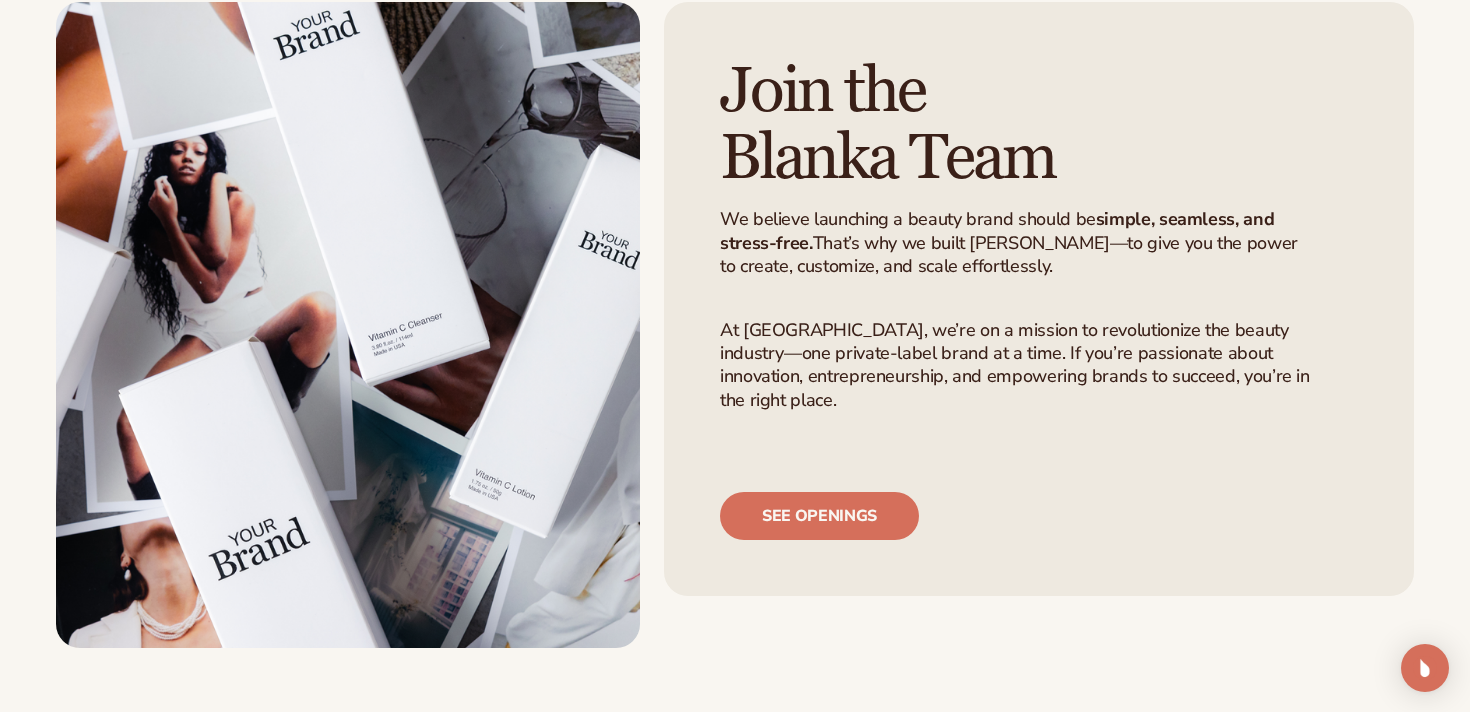 scroll, scrollTop: 222, scrollLeft: 0, axis: vertical 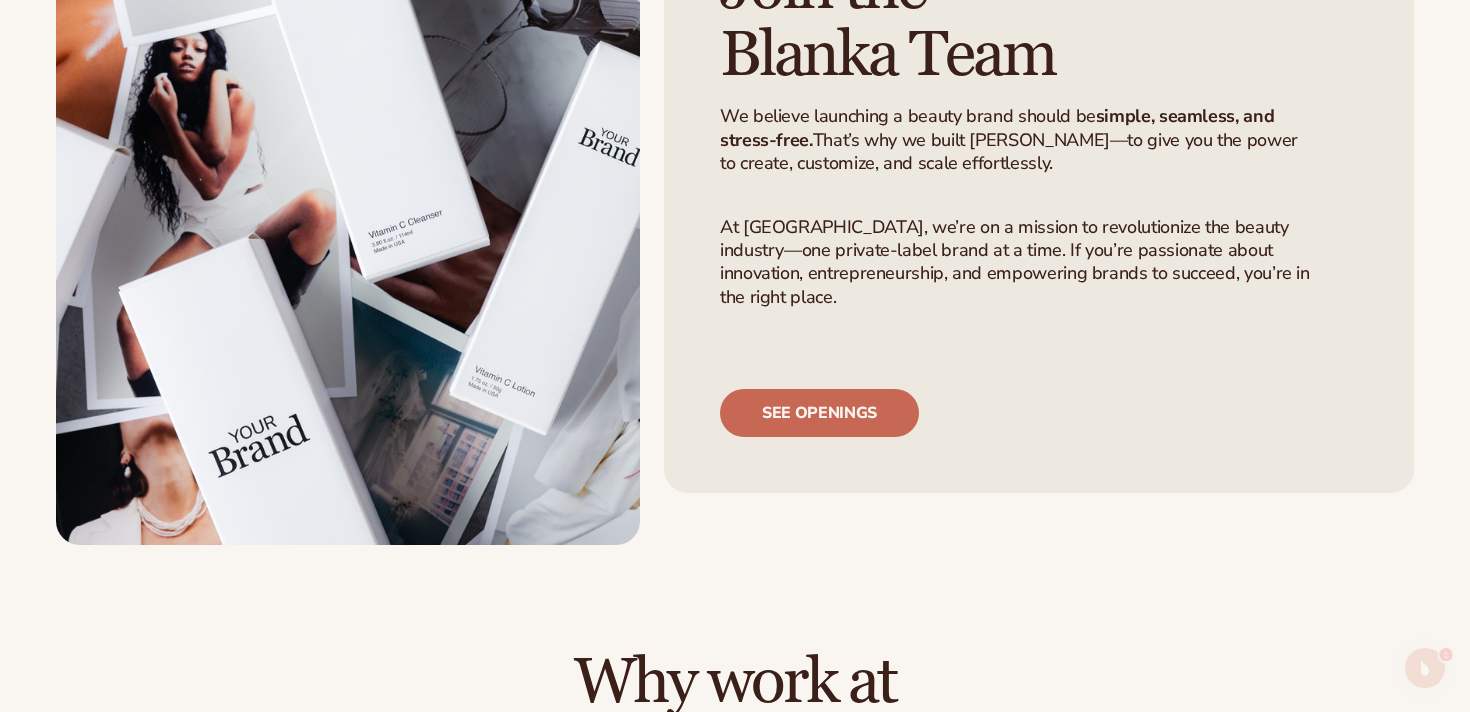 click on "See openings" at bounding box center (819, 413) 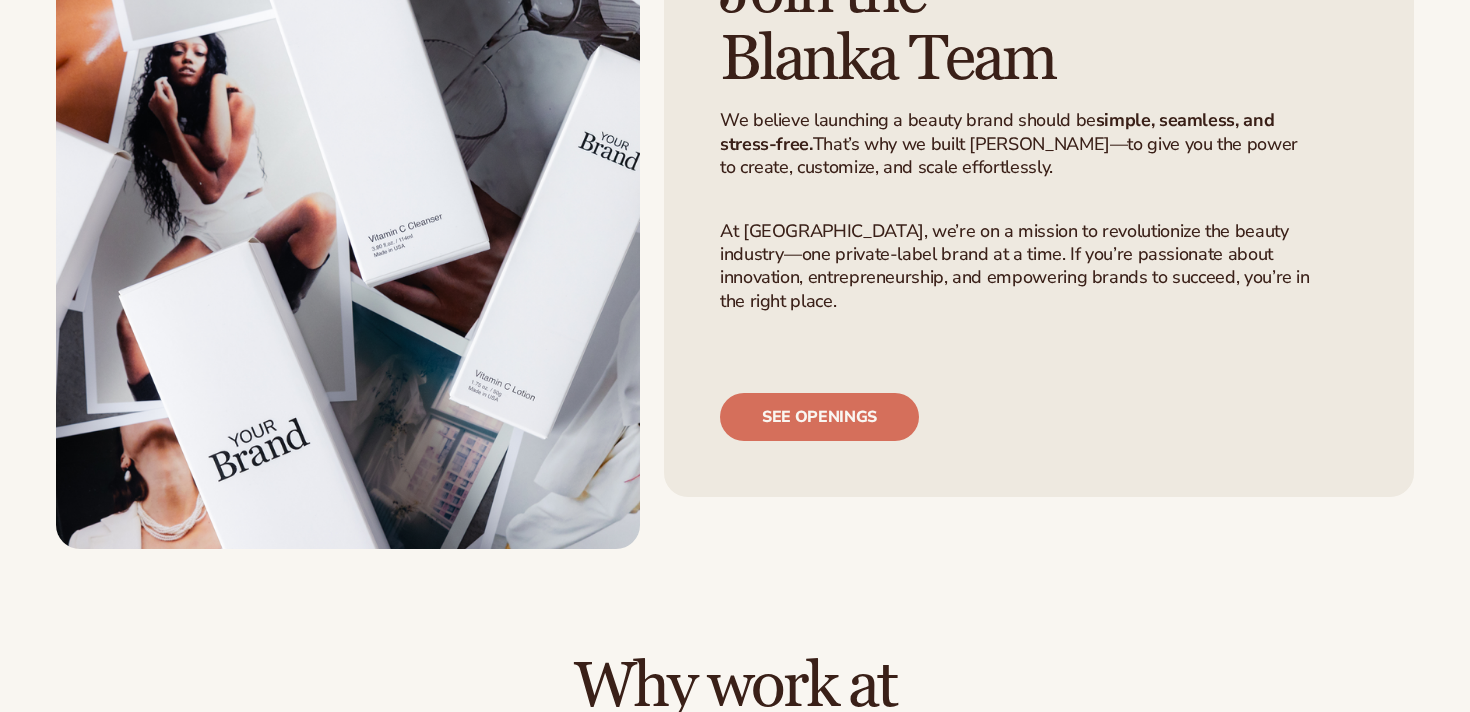 scroll, scrollTop: 222, scrollLeft: 0, axis: vertical 